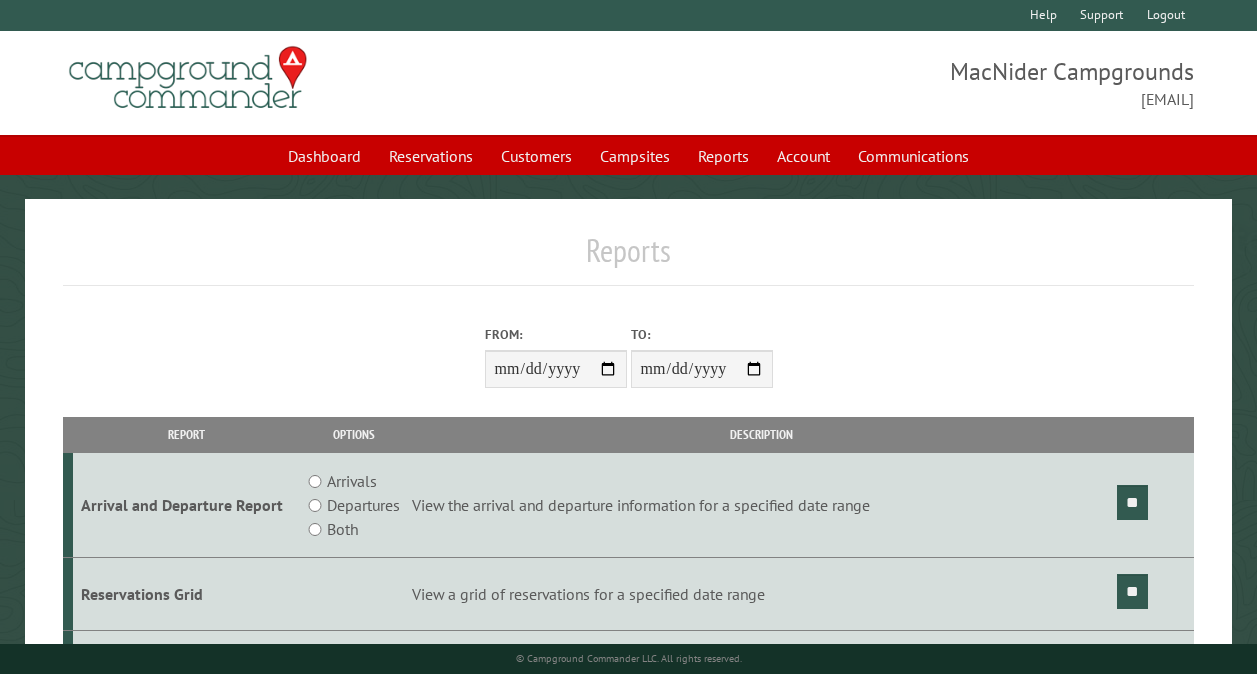 scroll, scrollTop: 0, scrollLeft: 0, axis: both 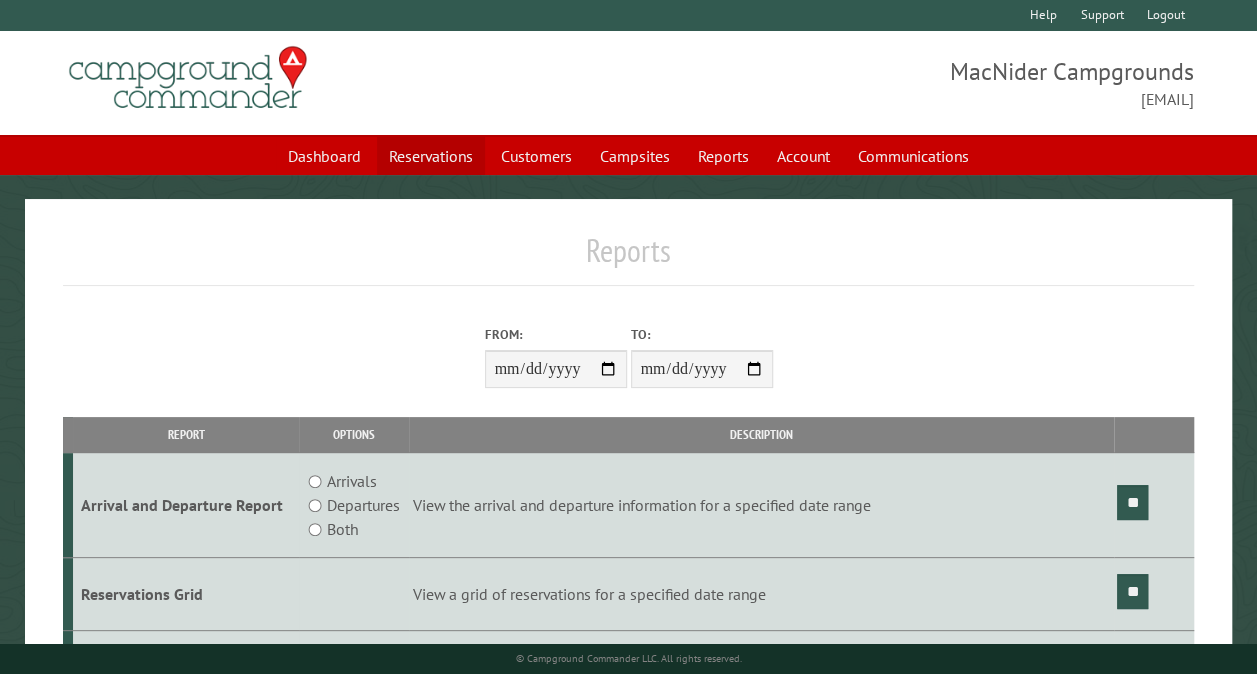 click on "Reservations" at bounding box center (431, 156) 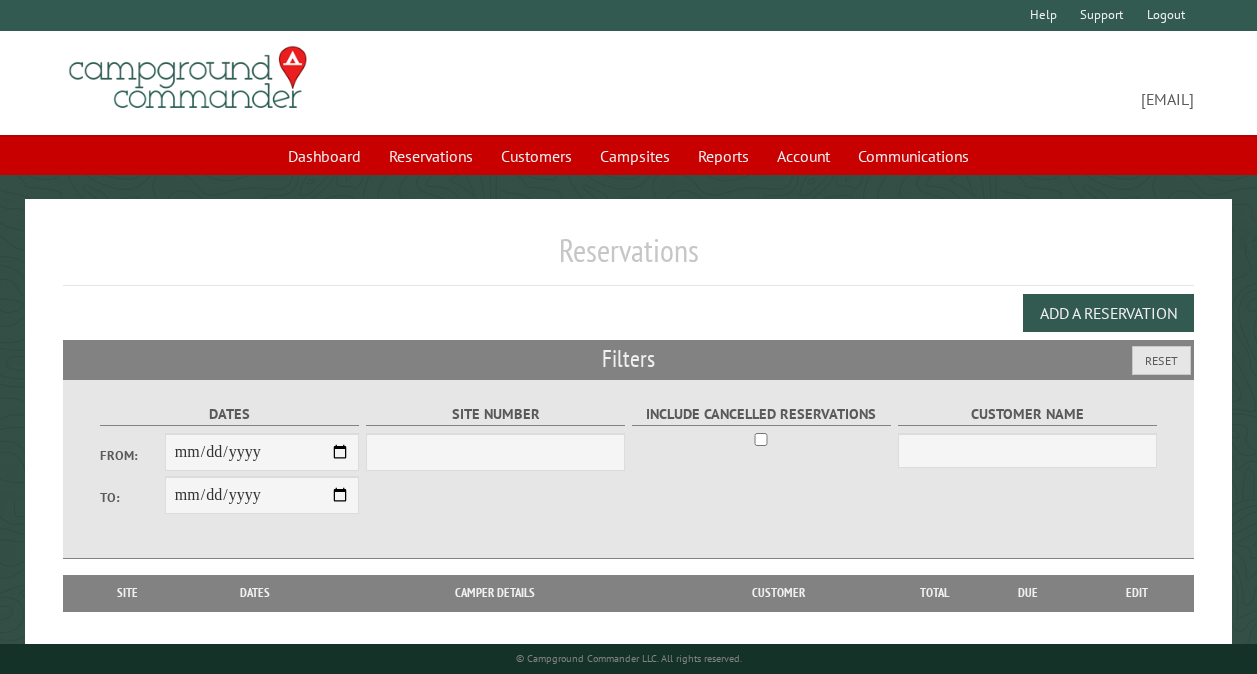 scroll, scrollTop: 0, scrollLeft: 0, axis: both 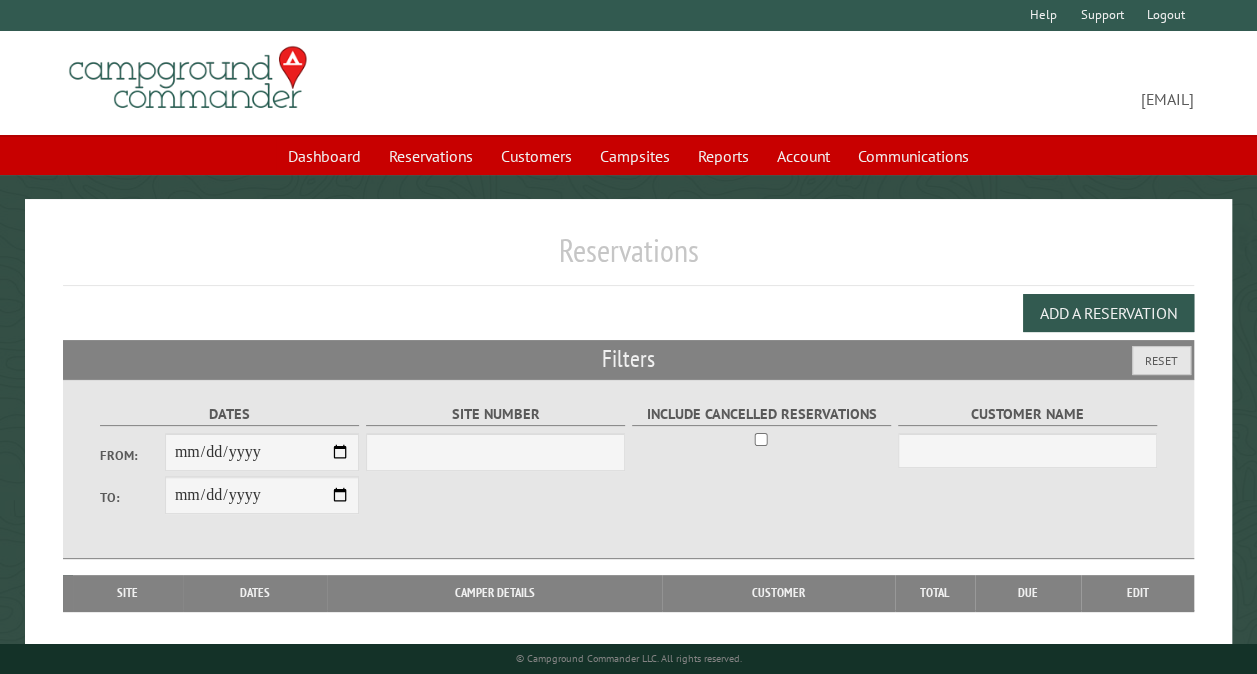 click on "From:" at bounding box center (262, 452) 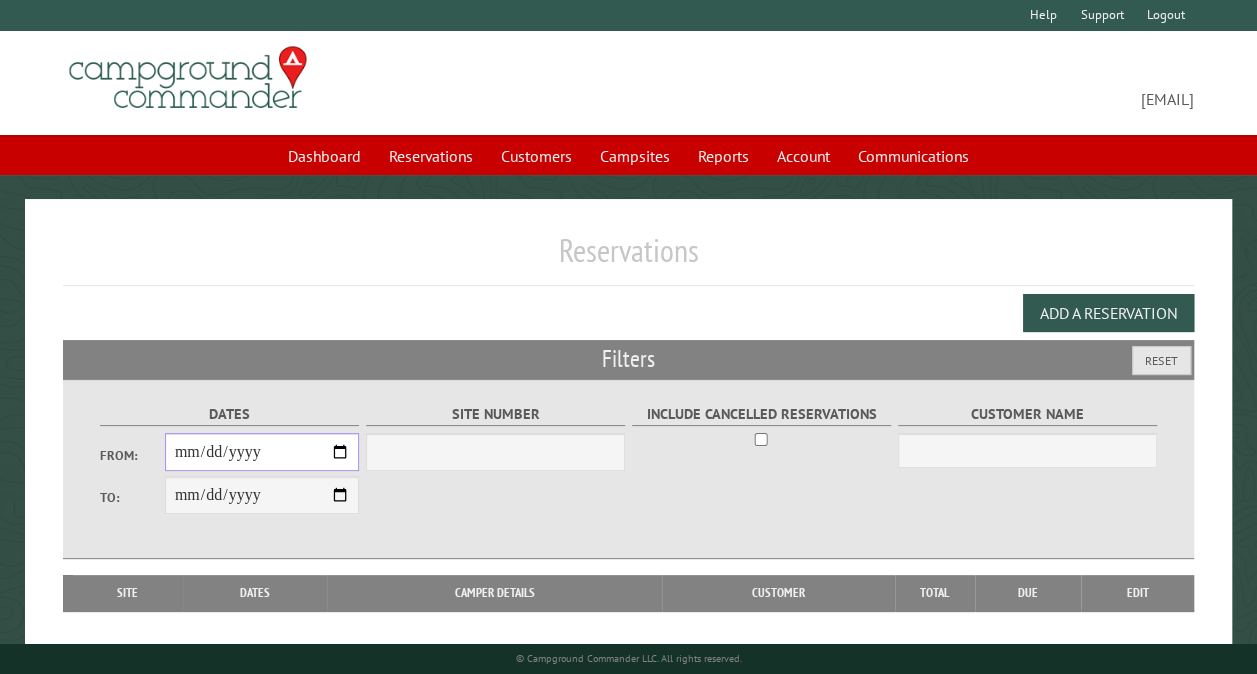 select on "***" 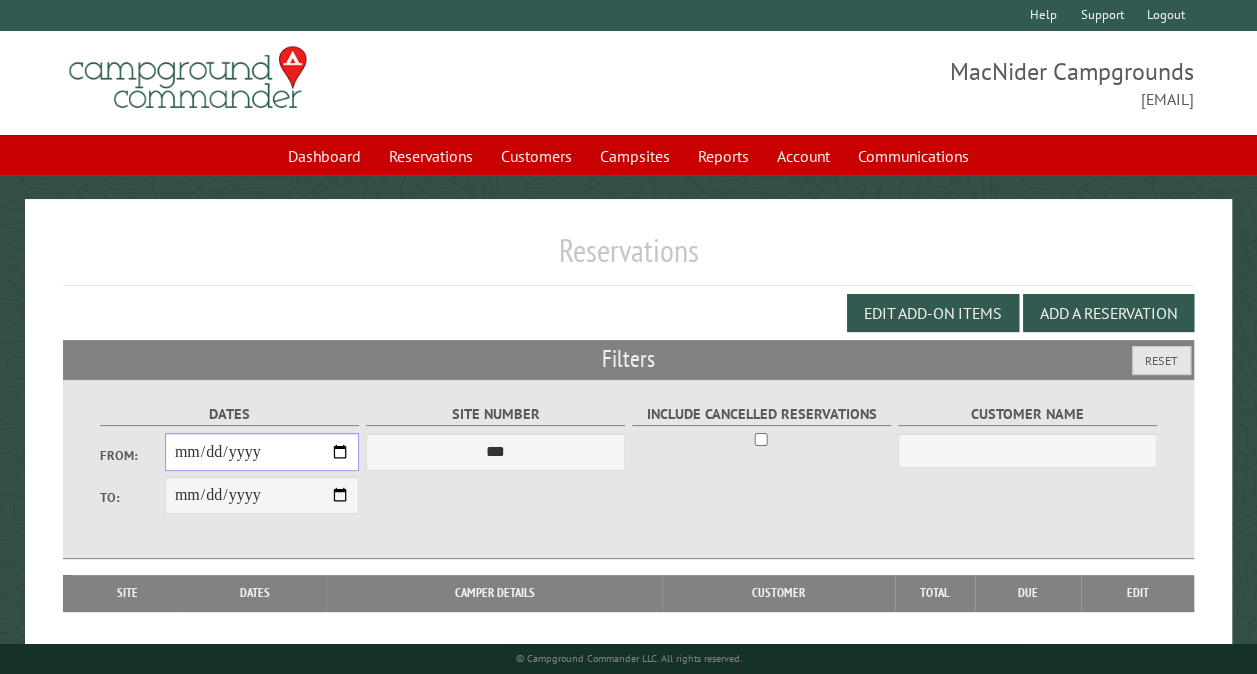 type on "**********" 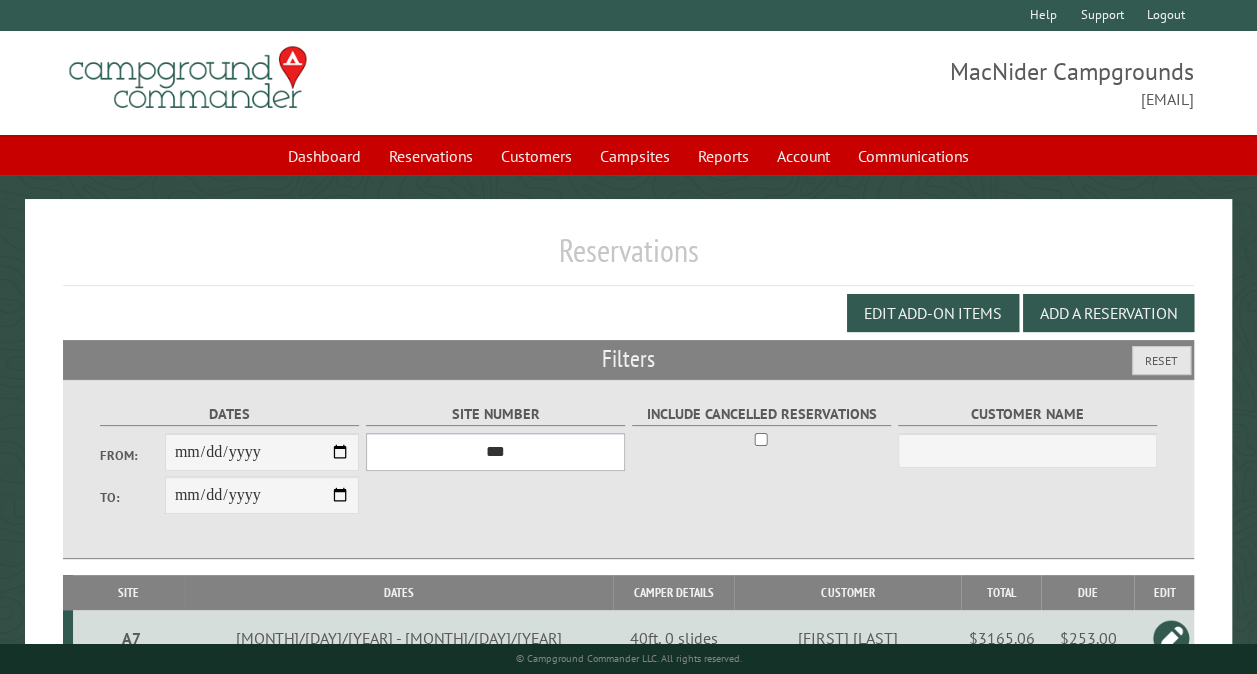 click on "*** ** ** ** ** ** ** ** ** ** *** *** *** *** ** ** ** ** ** ** ** ** ** *** *** ** ** ** ** ** ** ********* ** ** ** ** ** ** ** ** ** *** *** *** *** *** *** ** ** ** ** ** ** ** ** ** *** *** *** *** *** *** ** ** ** ** ** ** ** ** ** ** ** ** ** ** ** ** ** ** ** ** ** ** ** ** *** *** *** *** *** ***" at bounding box center [495, 452] 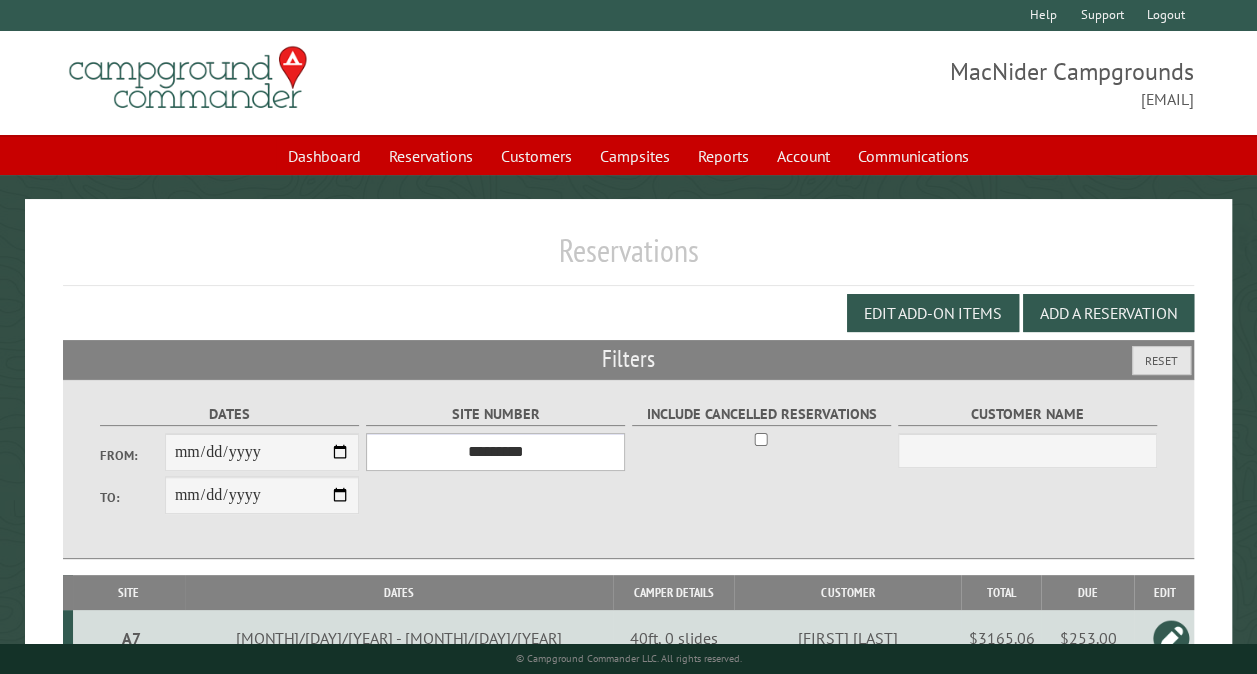 click on "*** ** ** ** ** ** ** ** ** ** *** *** *** *** ** ** ** ** ** ** ** ** ** *** *** ** ** ** ** ** ** ********* ** ** ** ** ** ** ** ** ** *** *** *** *** *** *** ** ** ** ** ** ** ** ** ** *** *** *** *** *** *** ** ** ** ** ** ** ** ** ** ** ** ** ** ** ** ** ** ** ** ** ** ** ** ** *** *** *** *** *** ***" at bounding box center (495, 452) 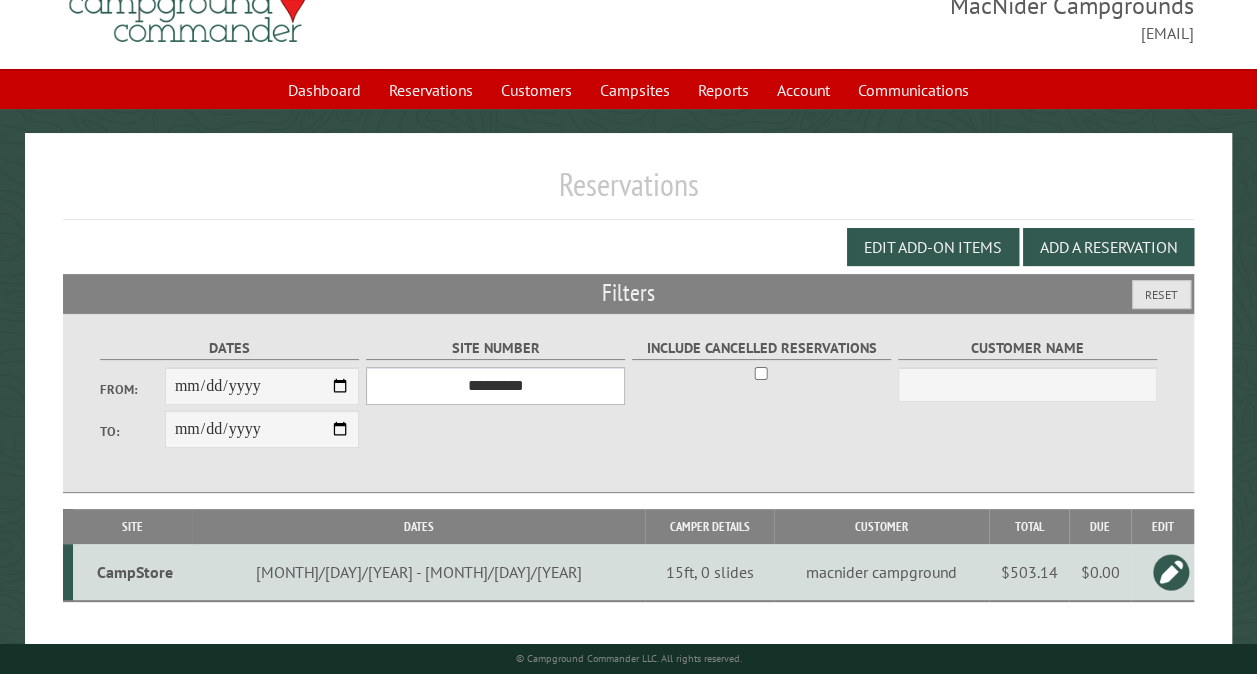 scroll, scrollTop: 112, scrollLeft: 0, axis: vertical 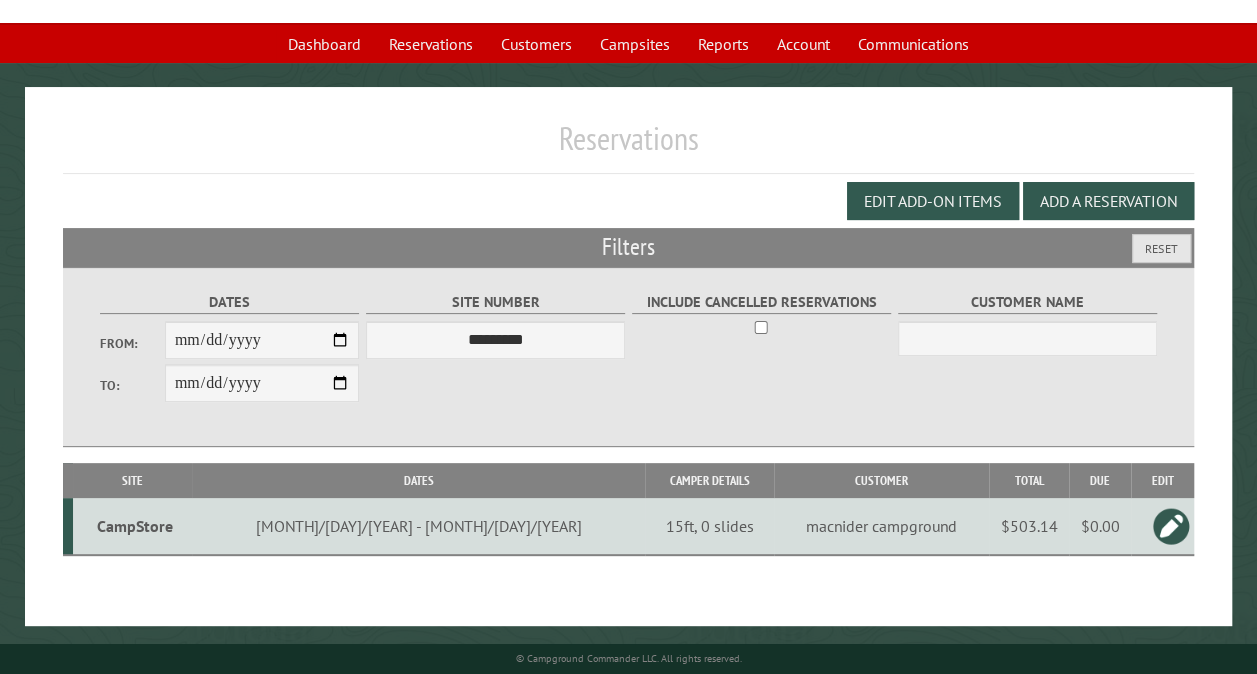 click on "CampStore" at bounding box center [135, 526] 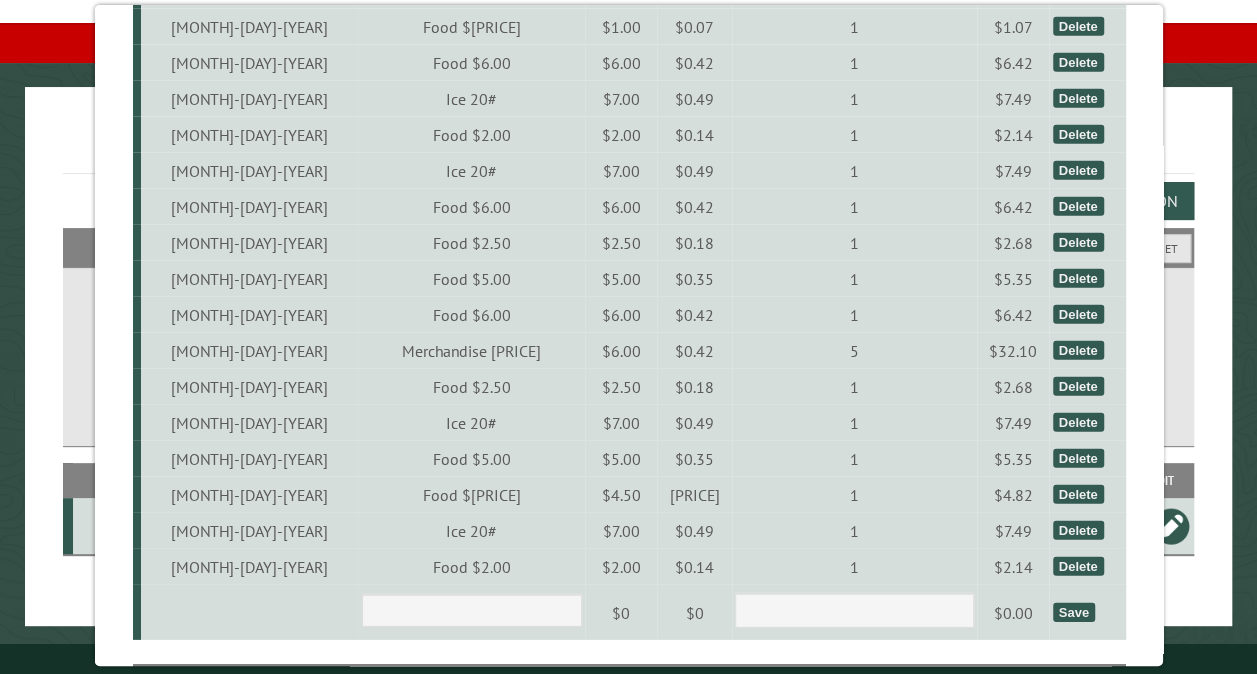 scroll, scrollTop: 6800, scrollLeft: 0, axis: vertical 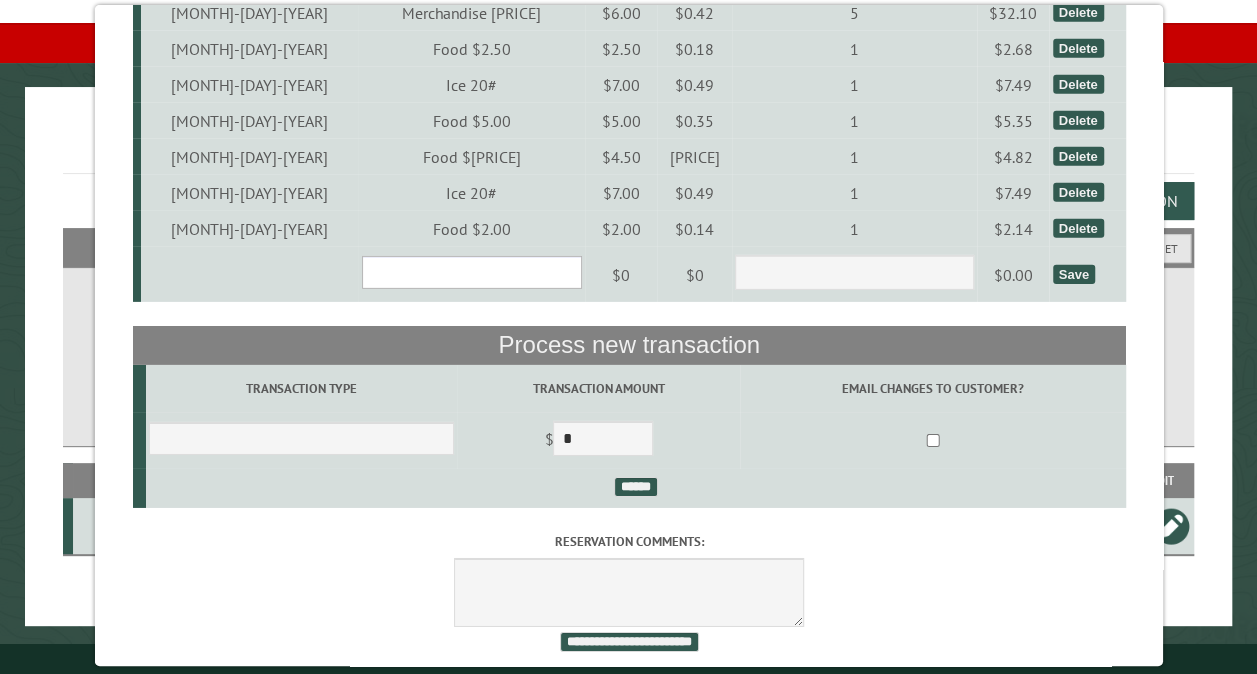 click on "**********" at bounding box center (471, 272) 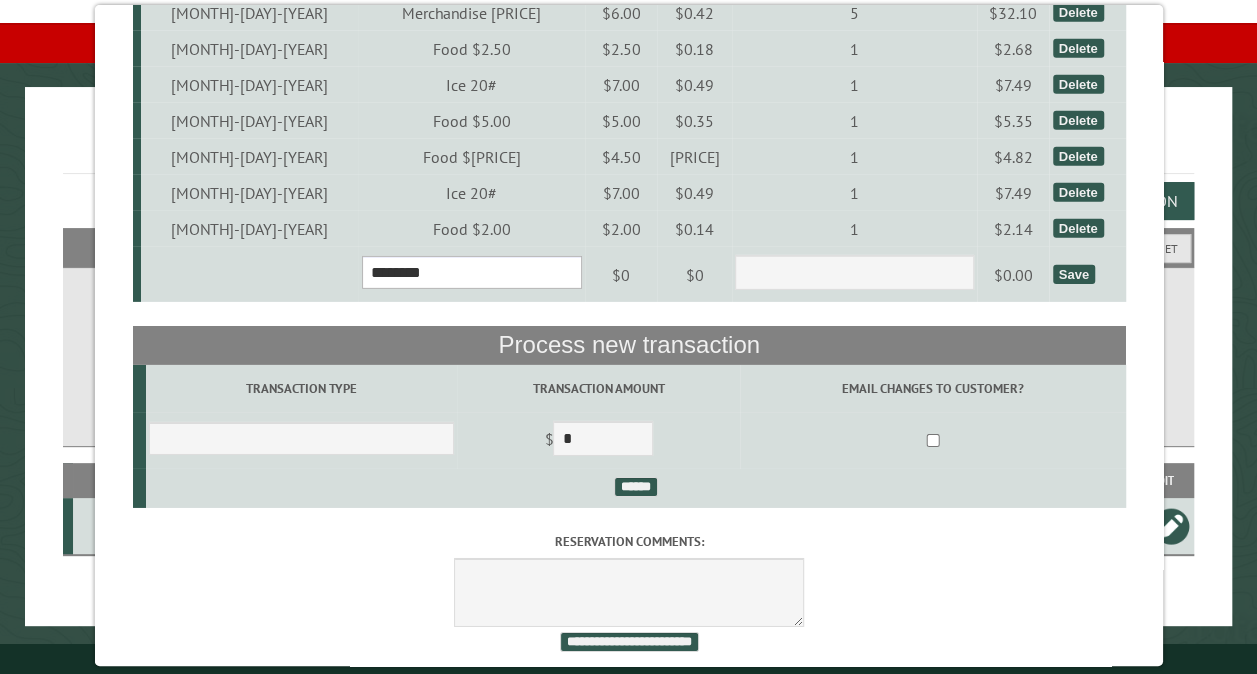 click on "**********" at bounding box center (471, 272) 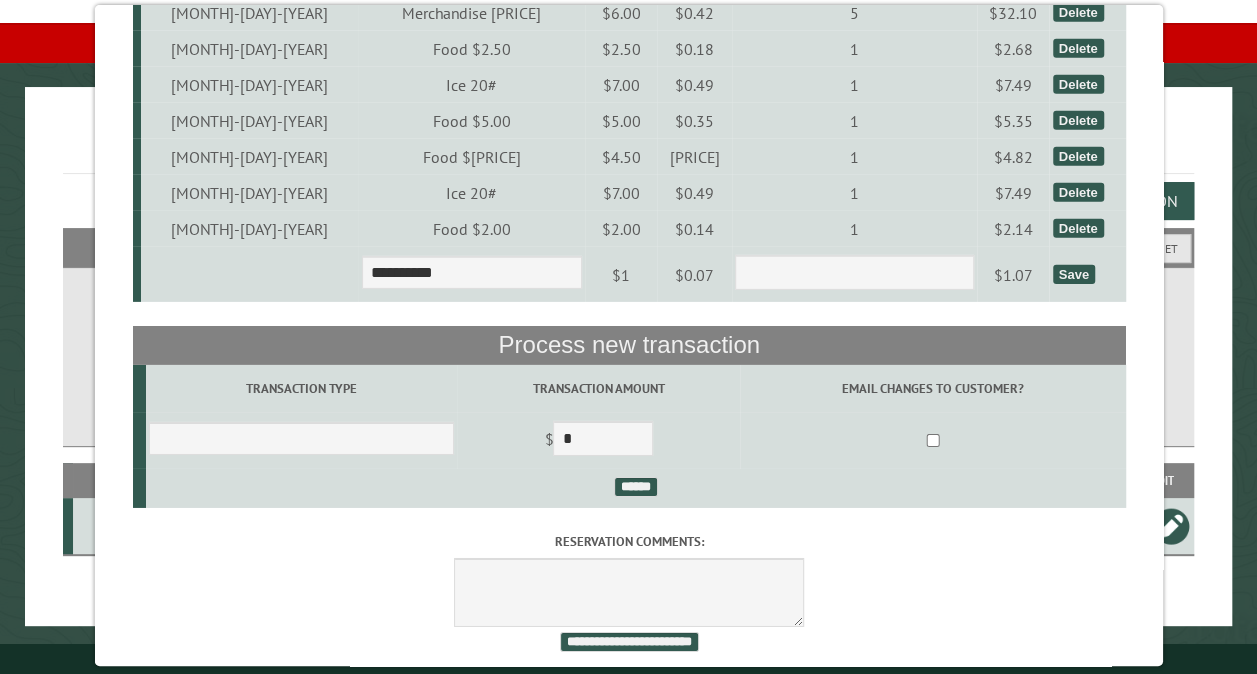 click on "Save" at bounding box center [1073, 274] 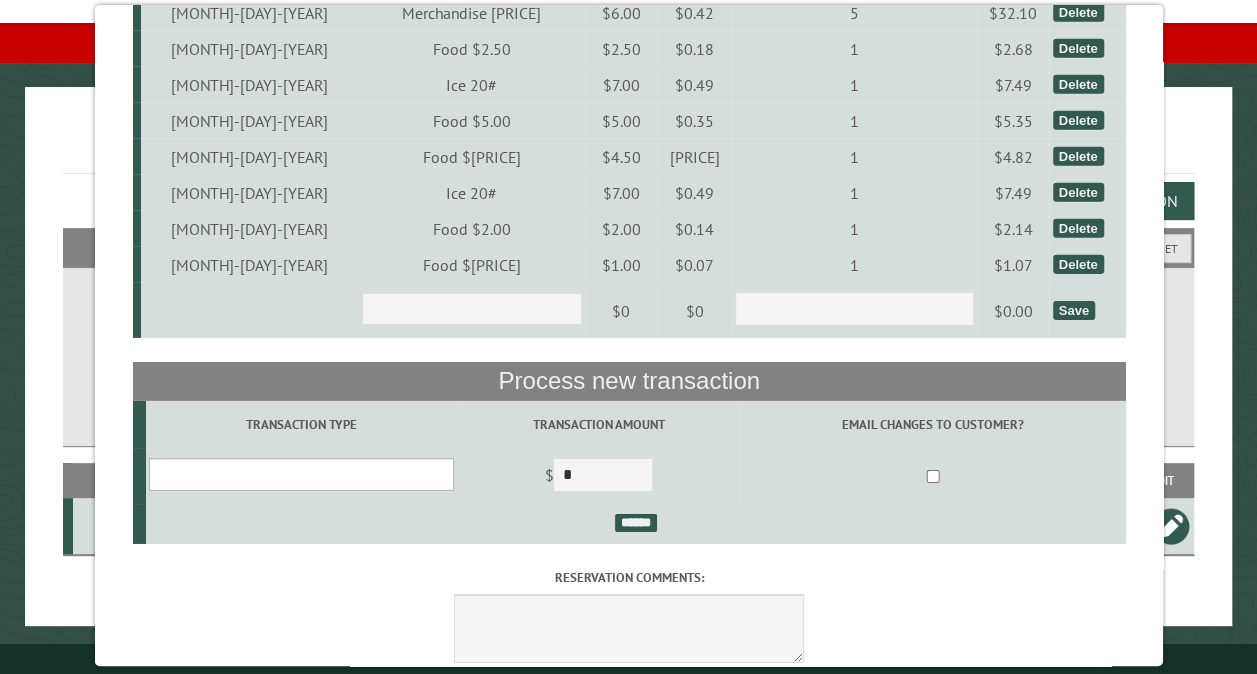 drag, startPoint x: 382, startPoint y: 613, endPoint x: 342, endPoint y: 592, distance: 45.17743 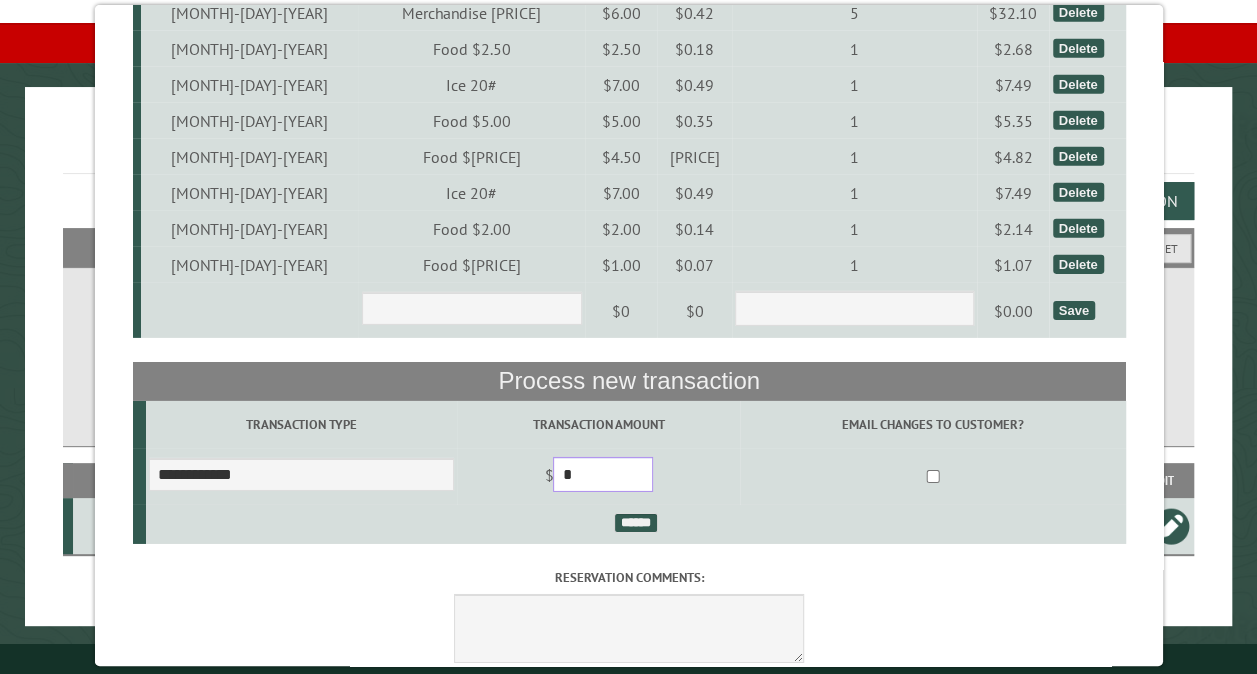 click on "*" at bounding box center (603, 474) 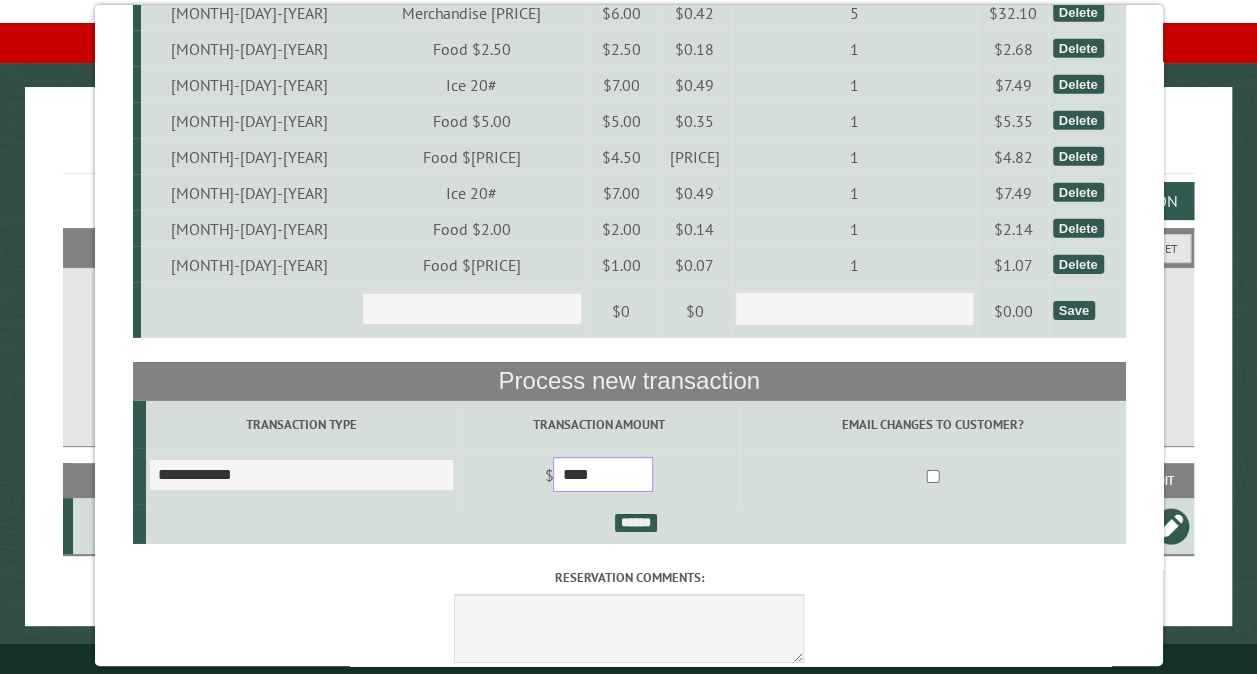 type on "****" 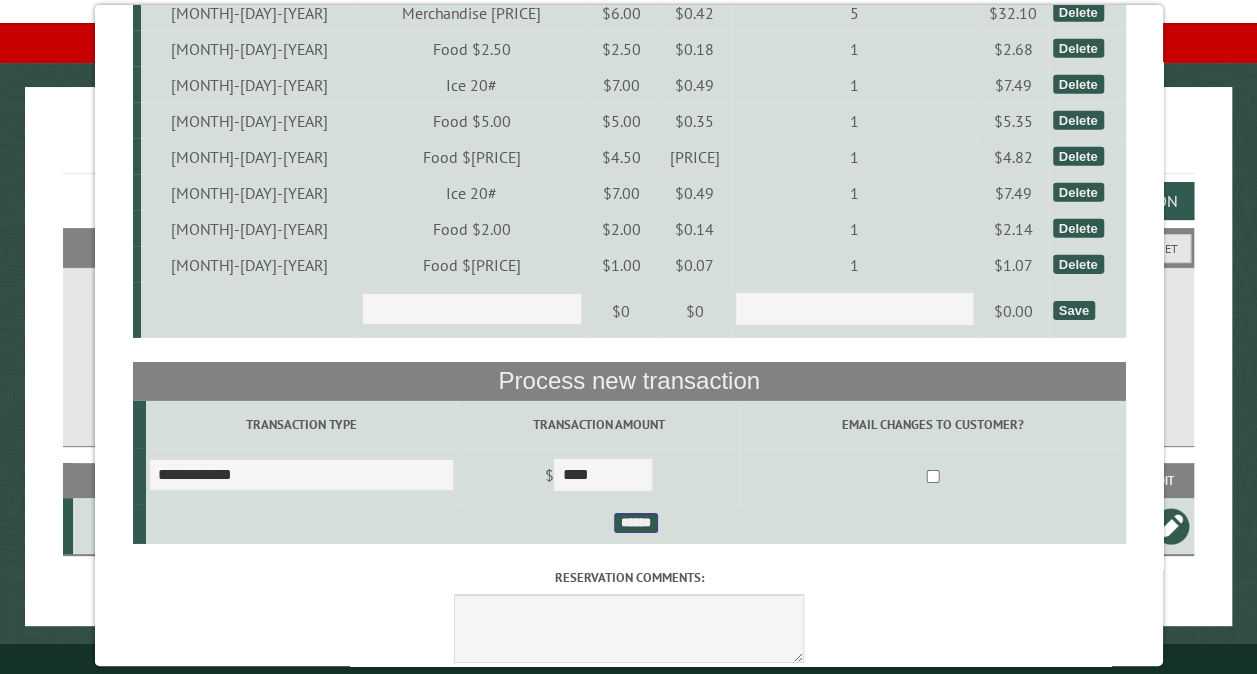click on "******" at bounding box center [635, 523] 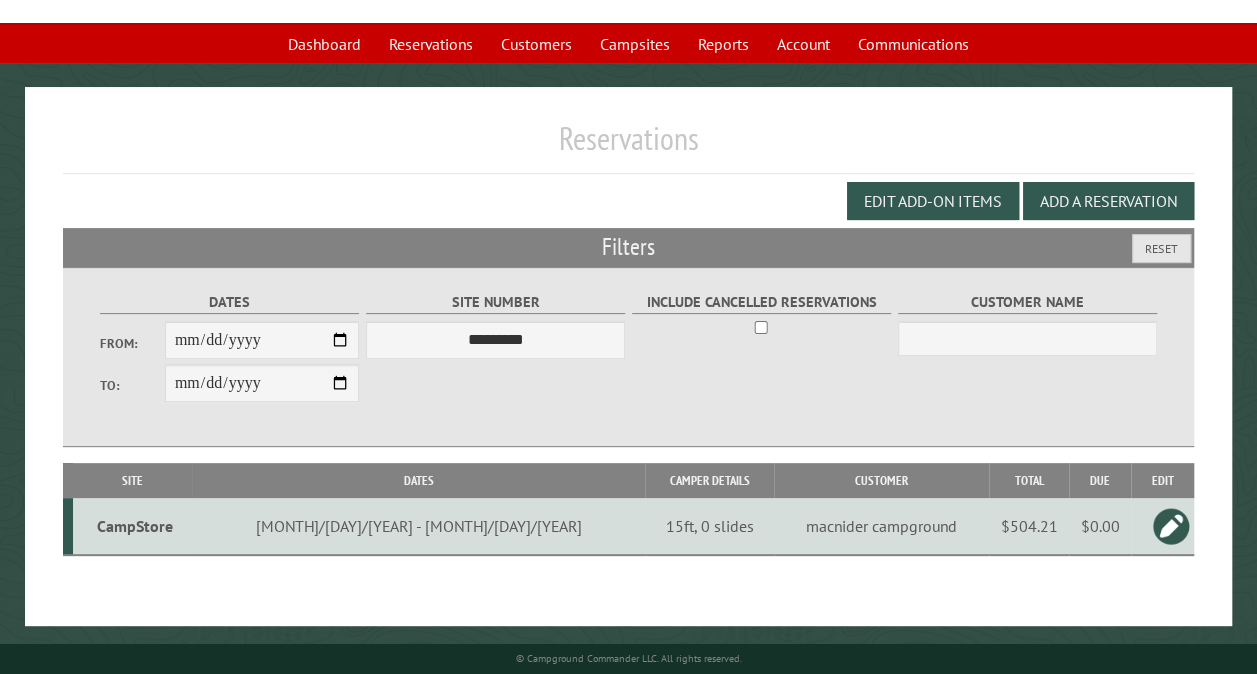 click on "CampStore" at bounding box center (135, 526) 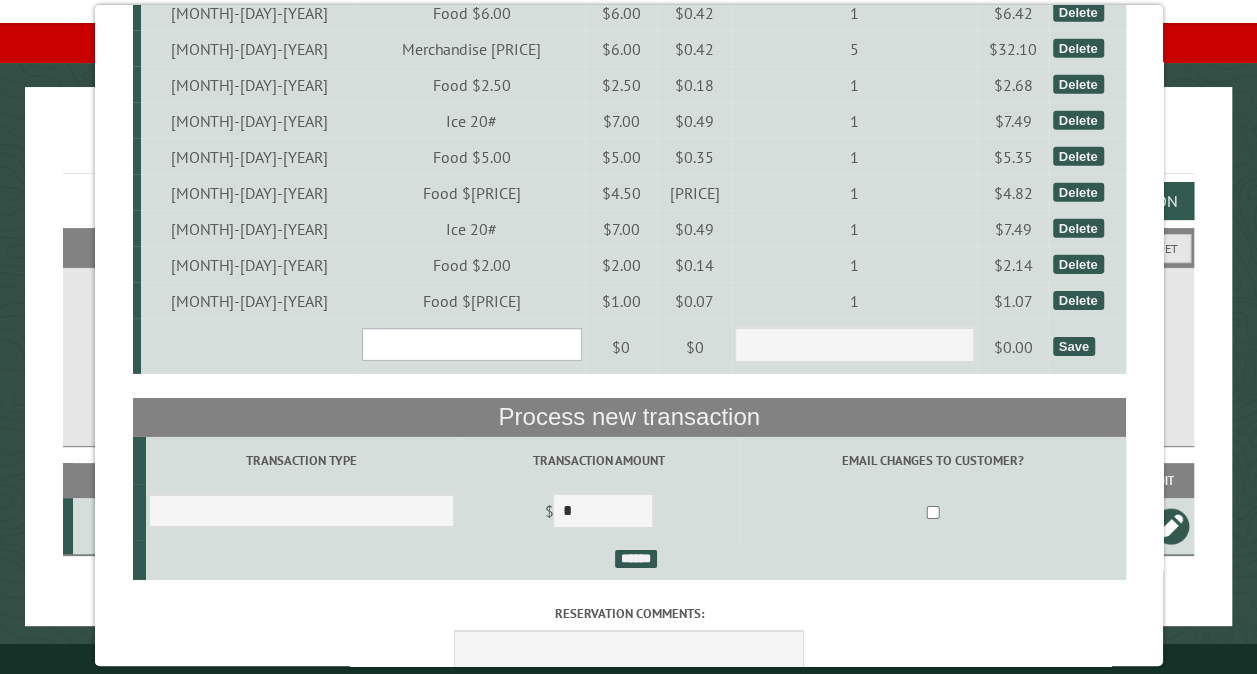 click on "**********" at bounding box center (471, 344) 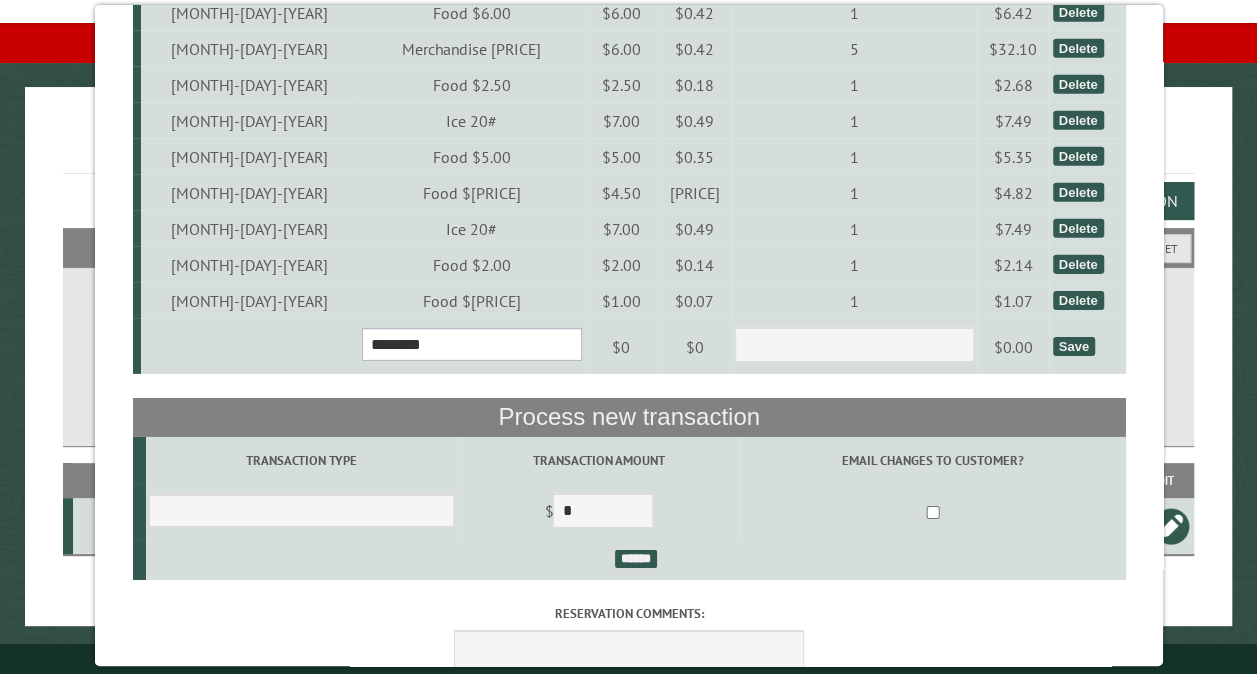 click on "**********" at bounding box center [471, 344] 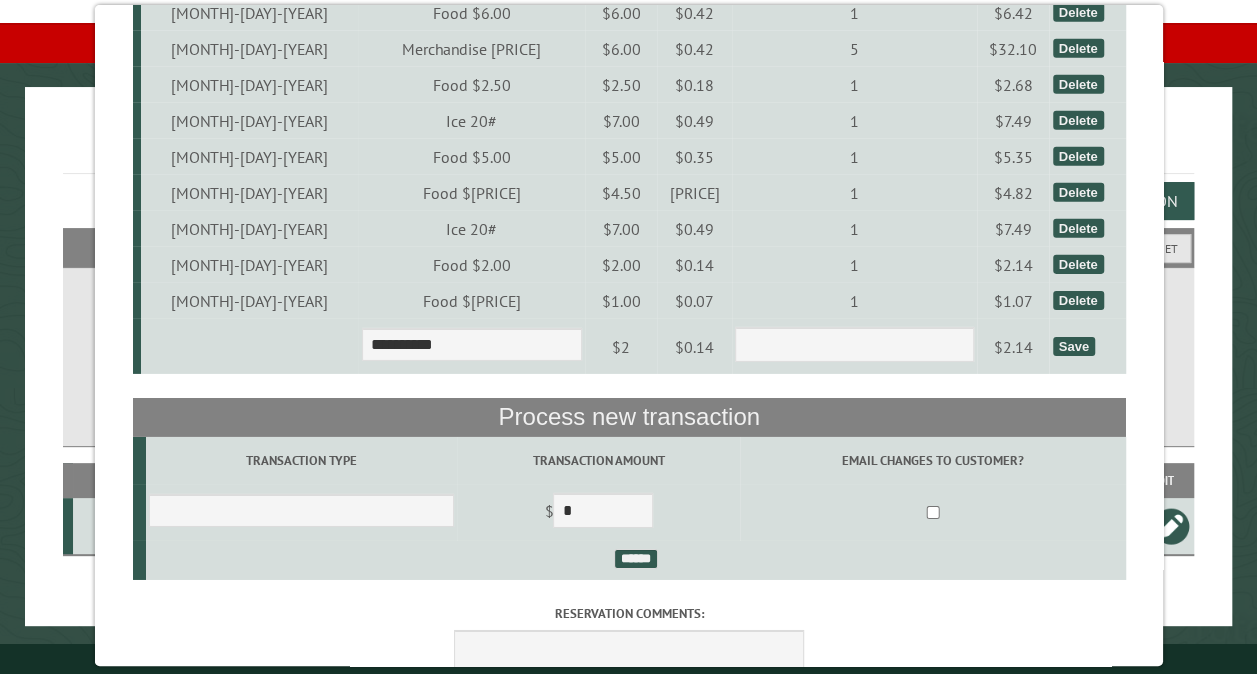click on "Save" at bounding box center [1073, 346] 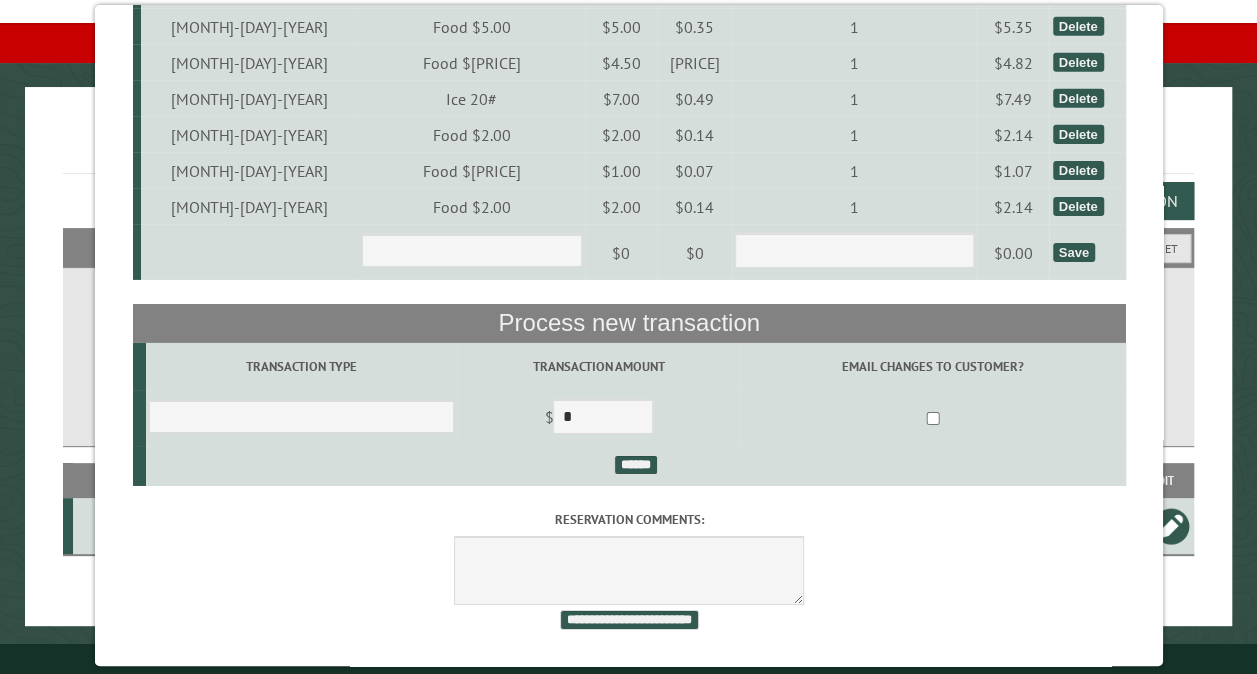 scroll, scrollTop: 7077, scrollLeft: 0, axis: vertical 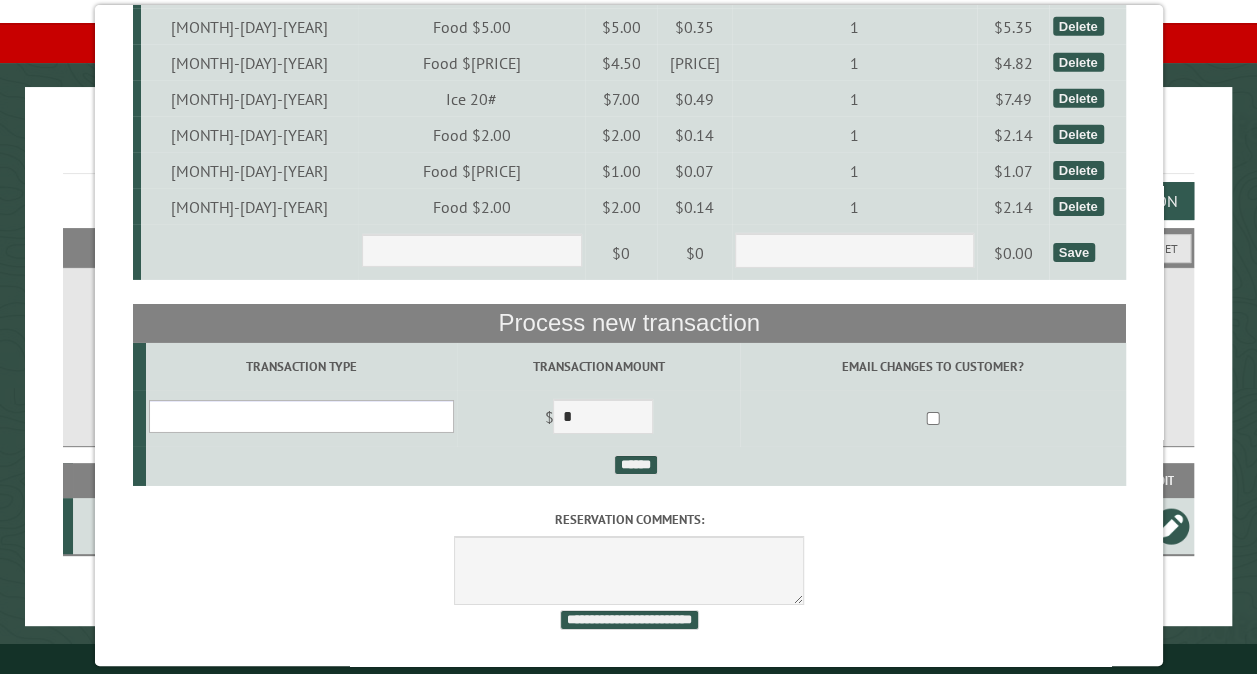 click on "**********" at bounding box center (300, 416) 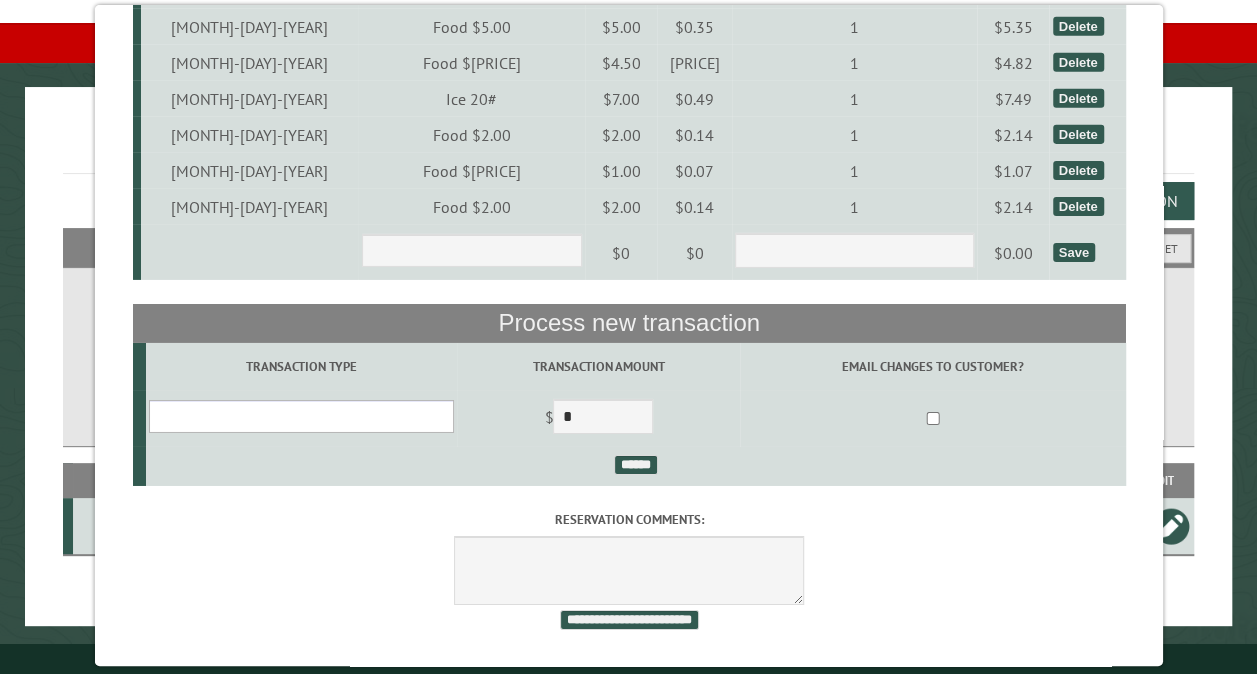 select on "*" 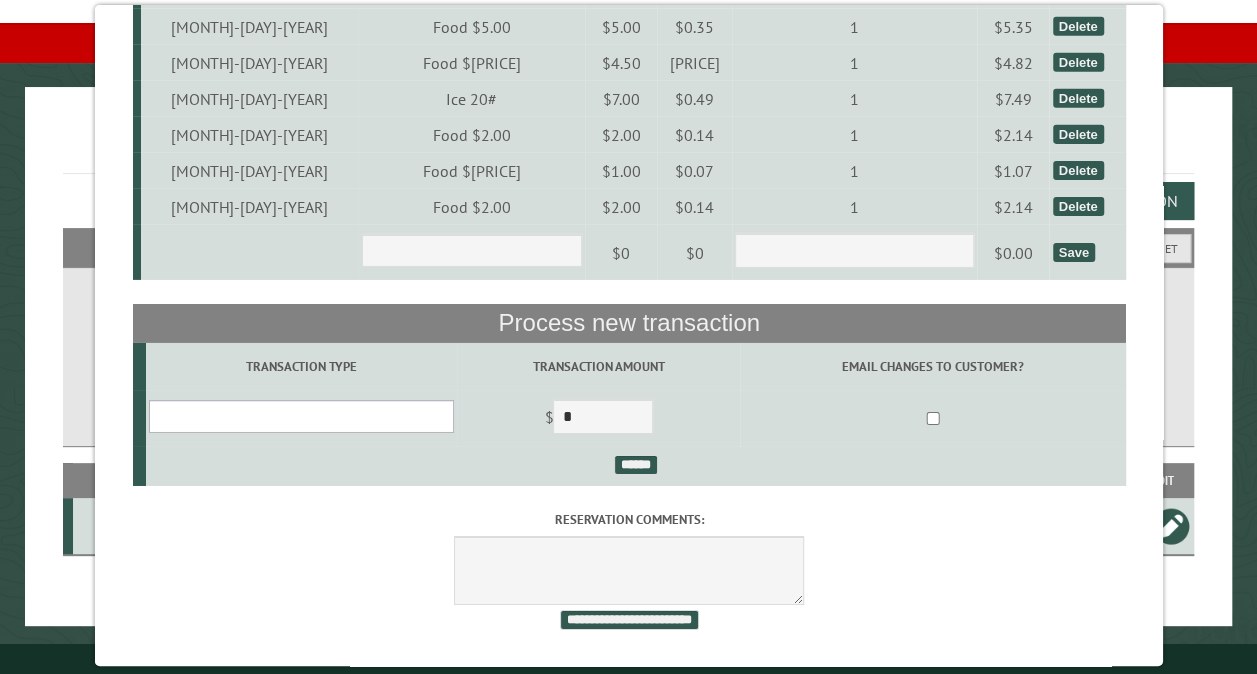 click on "**********" at bounding box center (300, 416) 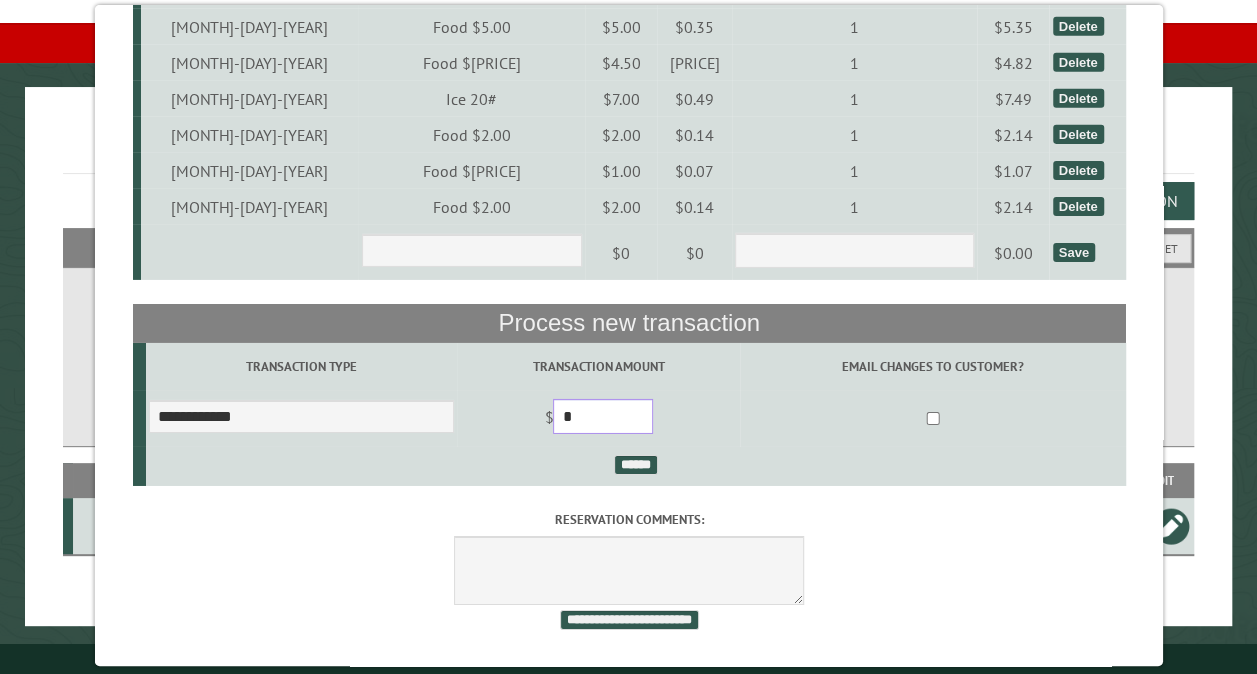 click on "*" at bounding box center (603, 416) 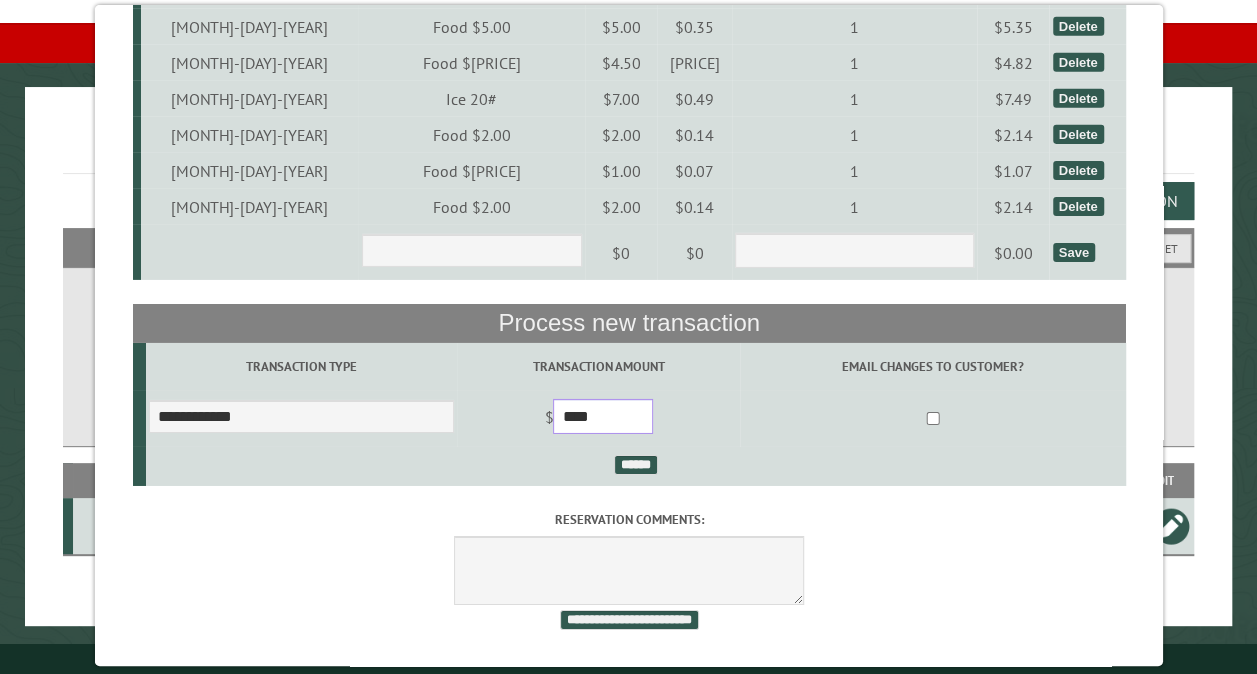 type on "****" 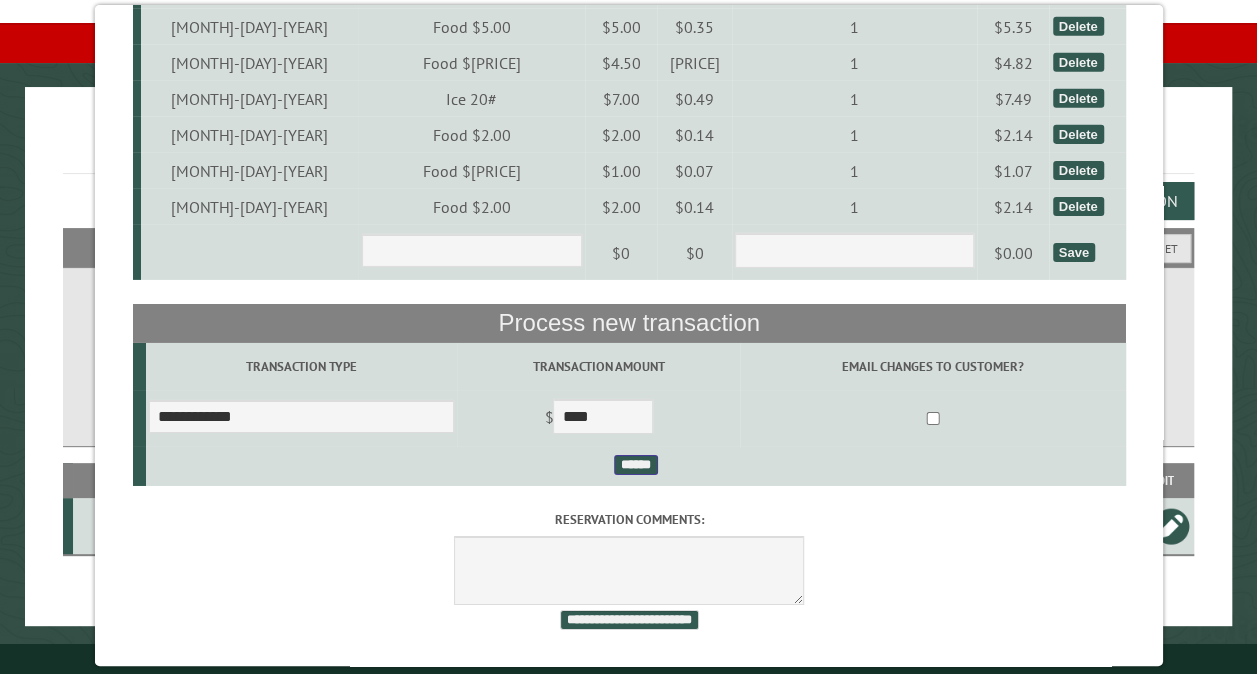 click on "******" at bounding box center [635, 465] 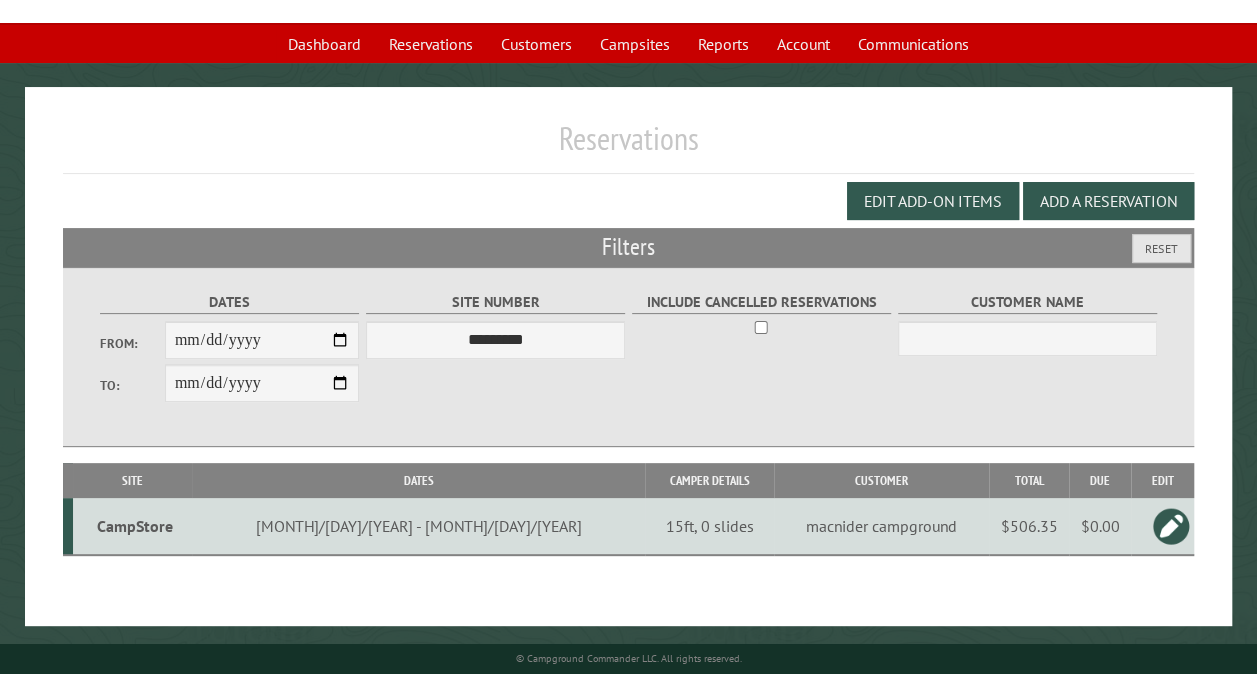 click on "CampStore" at bounding box center [135, 526] 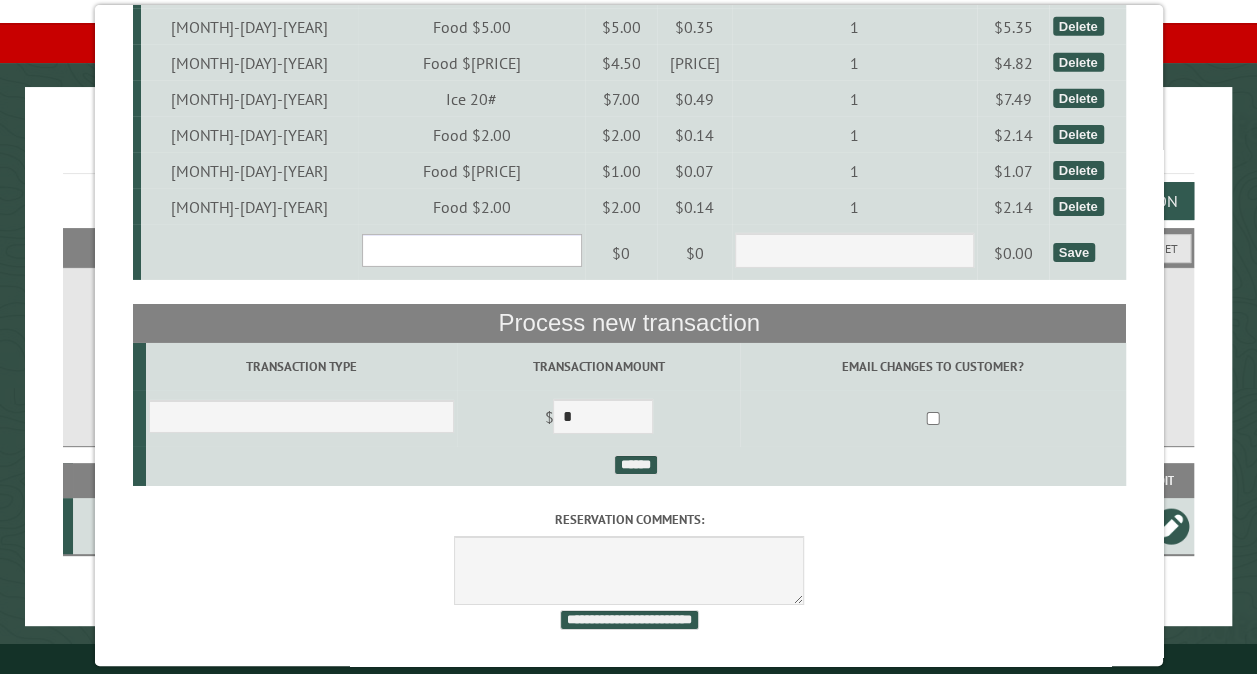click on "**********" at bounding box center (471, 250) 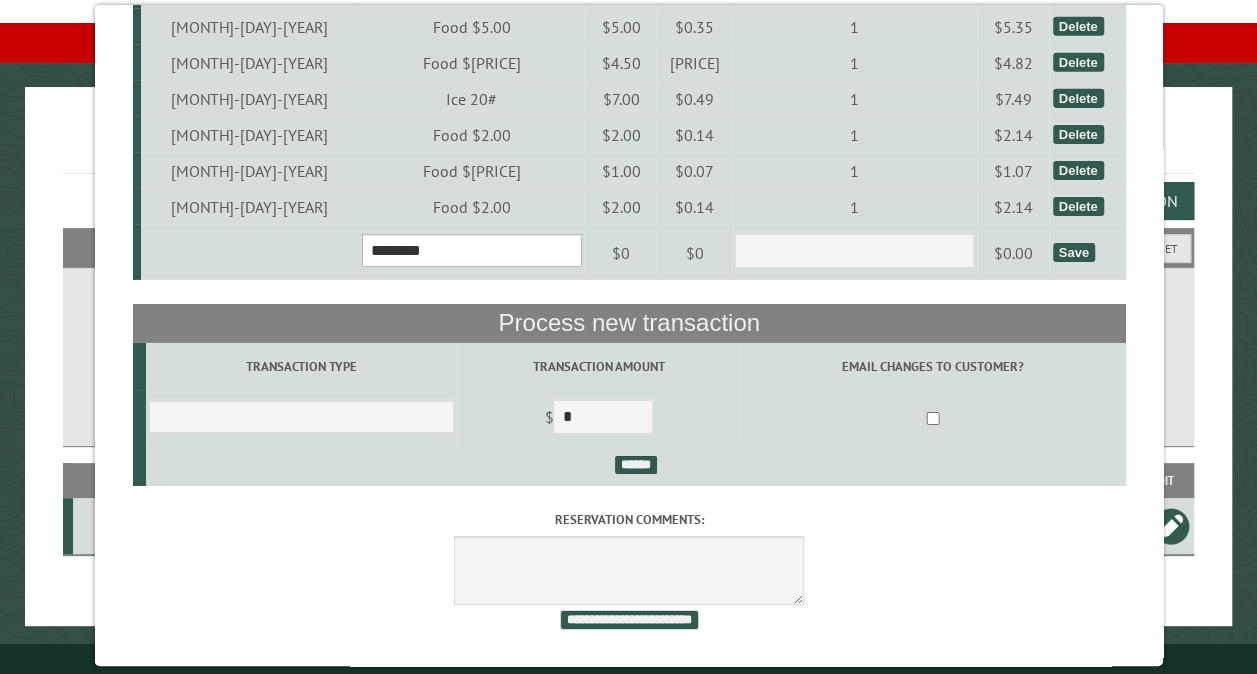 click on "**********" at bounding box center (471, 250) 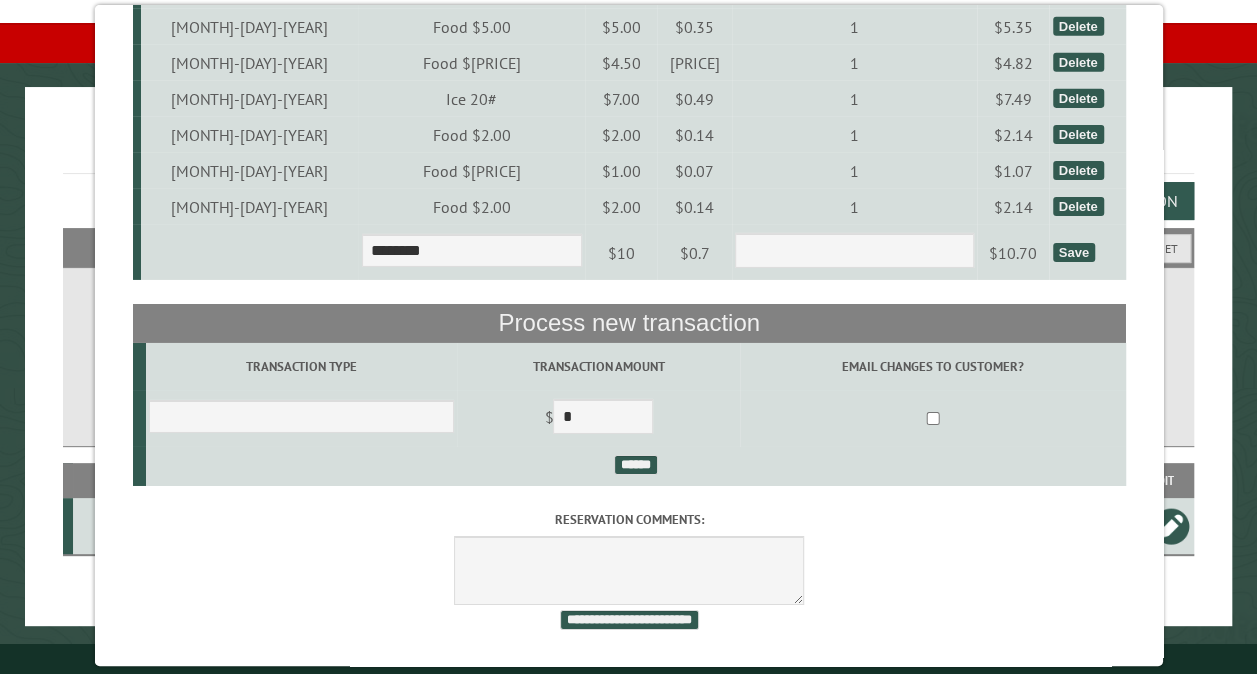 click on "Save" at bounding box center (1073, 252) 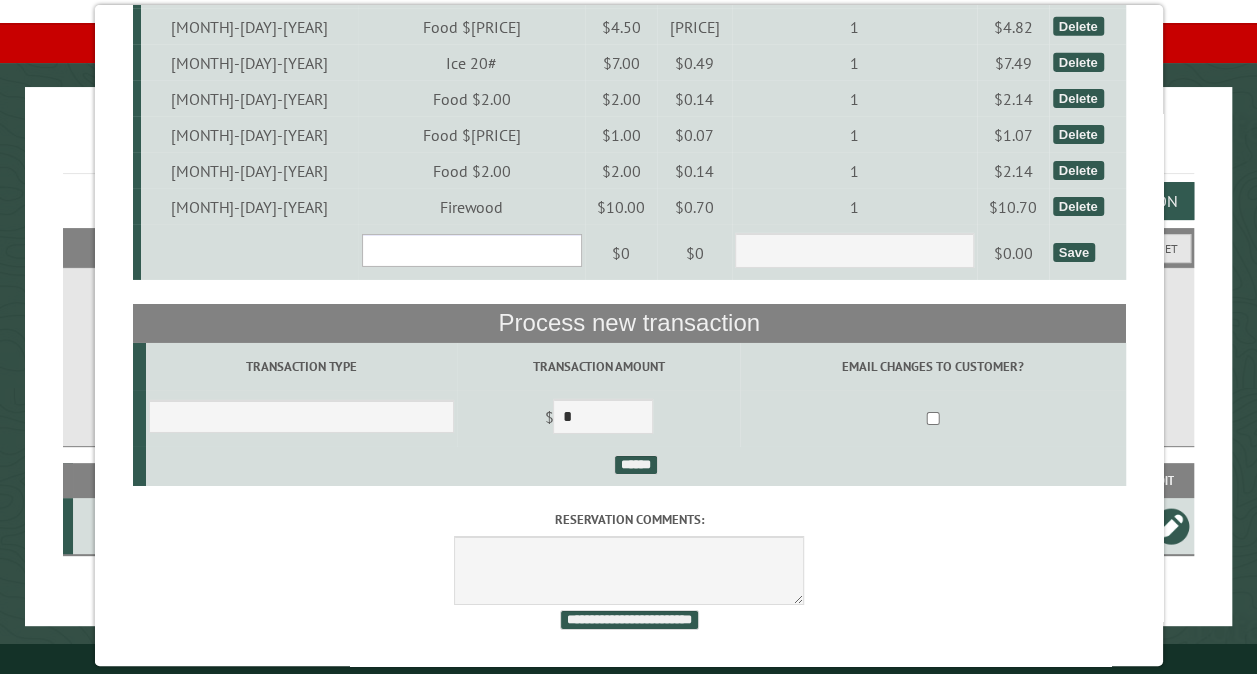 click on "**********" at bounding box center [471, 250] 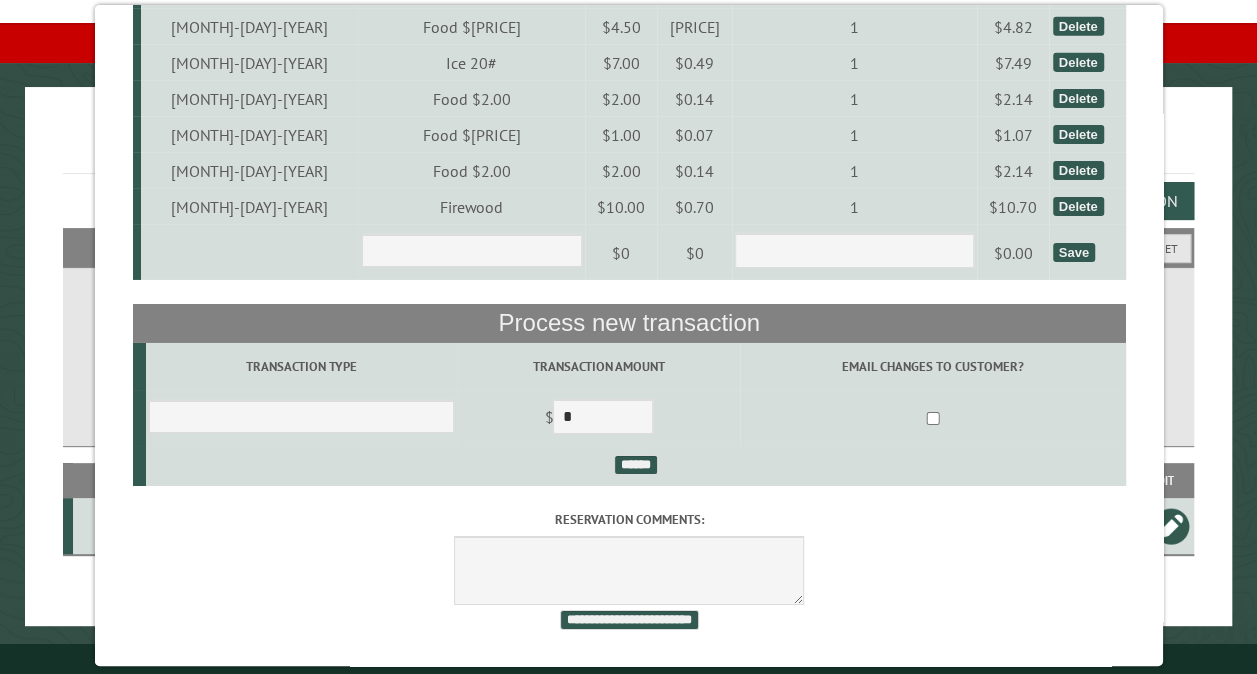 scroll, scrollTop: 7150, scrollLeft: 0, axis: vertical 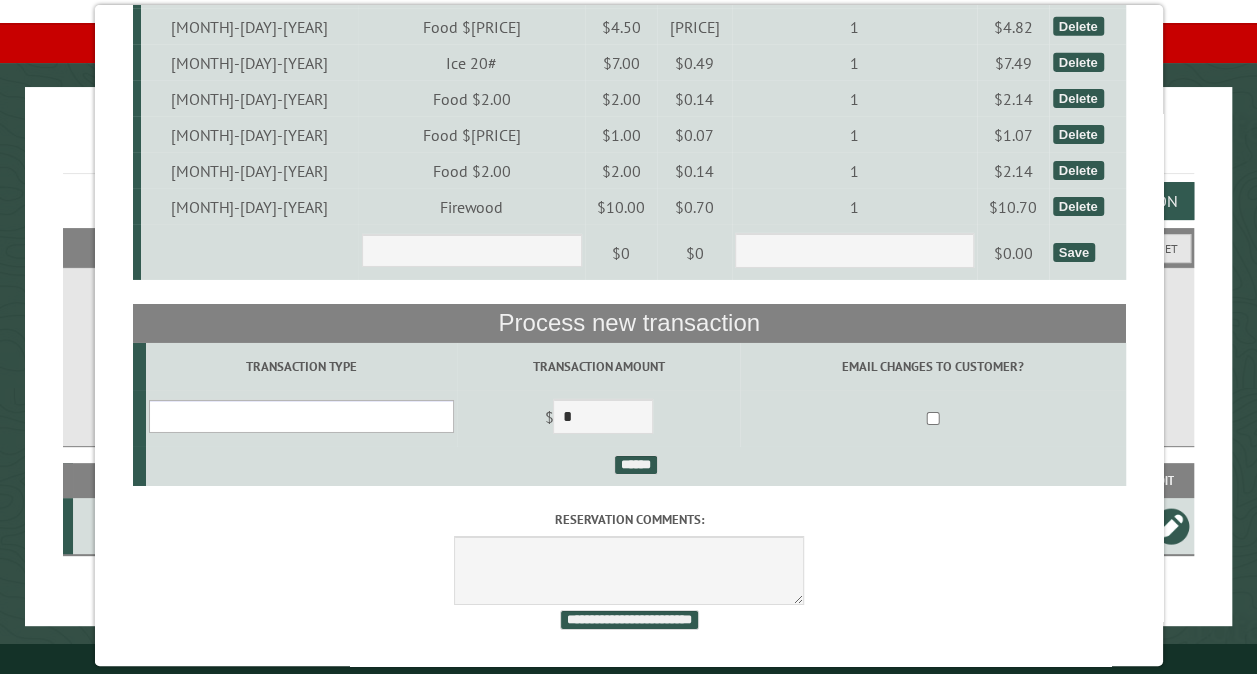 click on "**********" at bounding box center [300, 416] 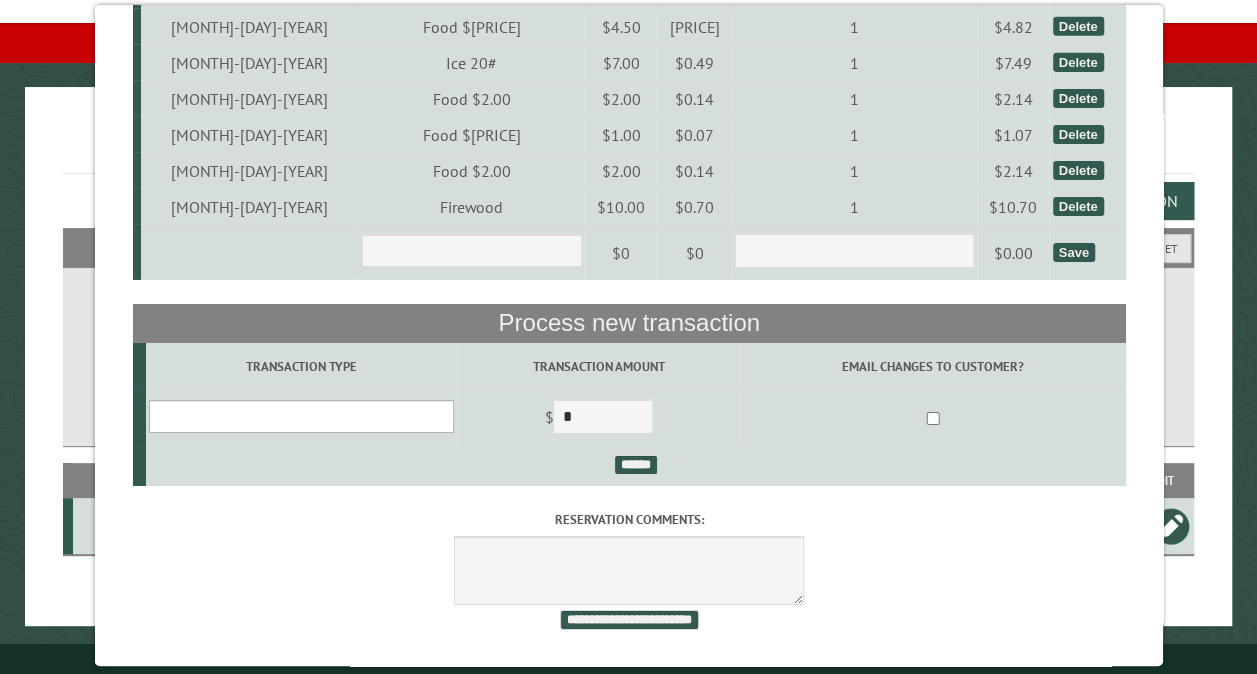select on "*" 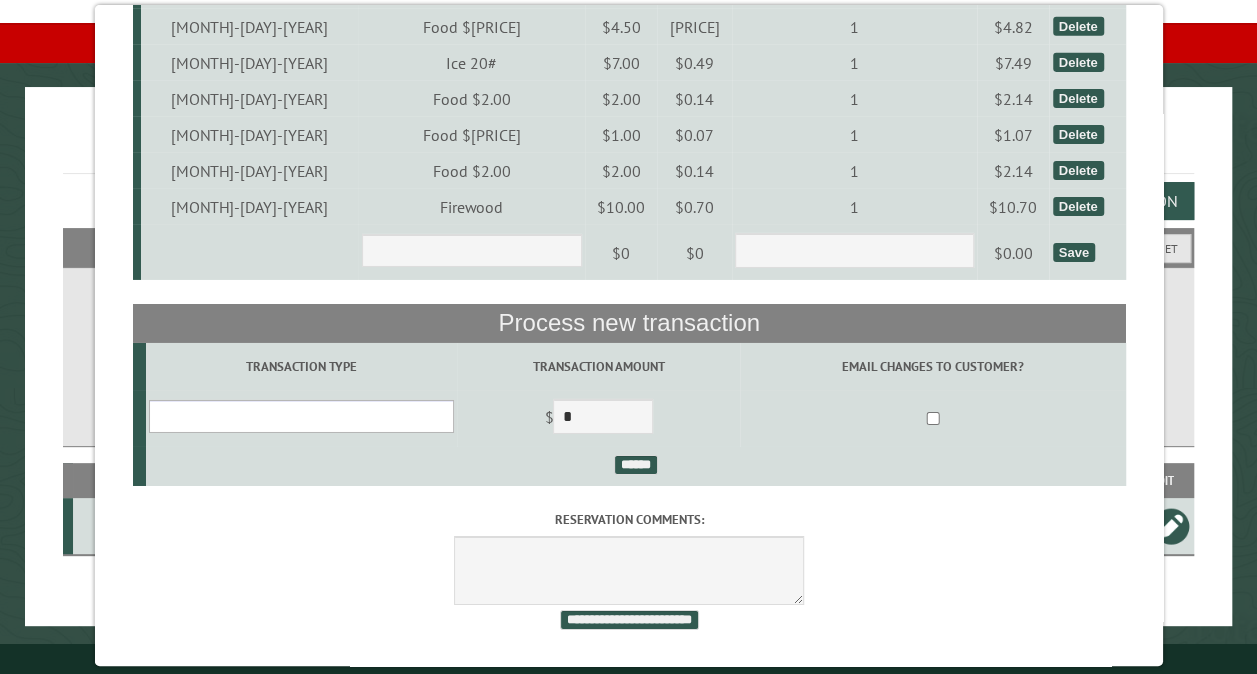 click on "**********" at bounding box center (300, 416) 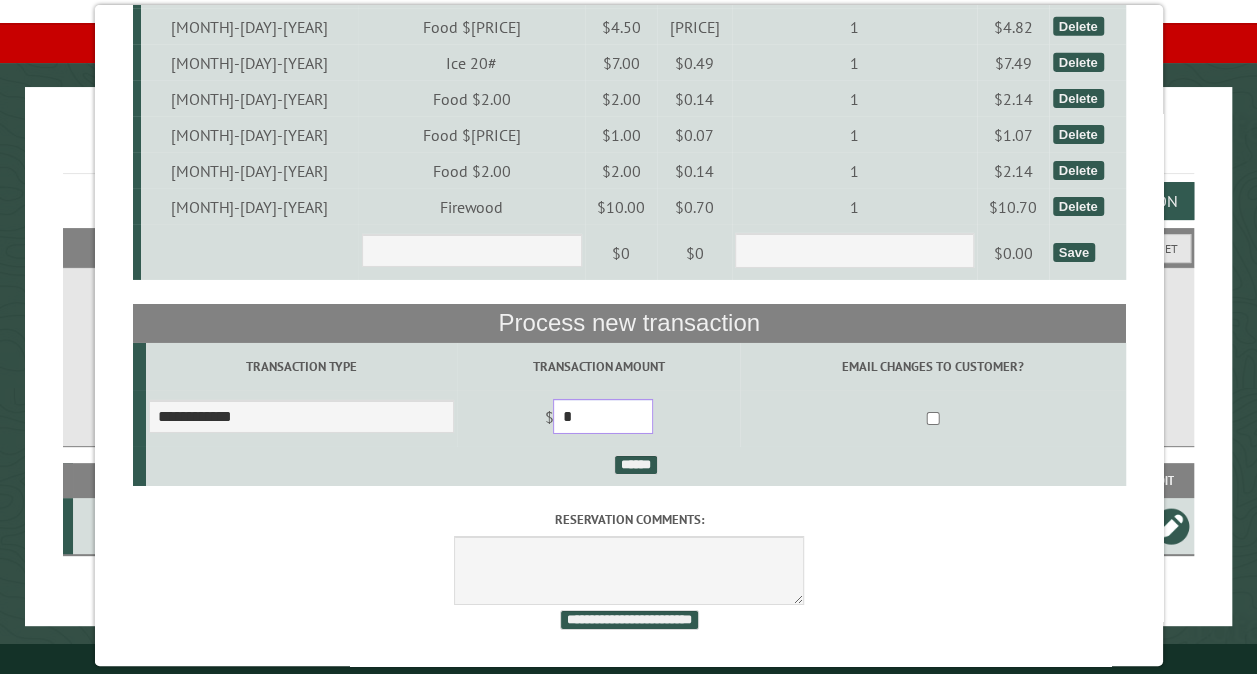 click on "*" at bounding box center [603, 416] 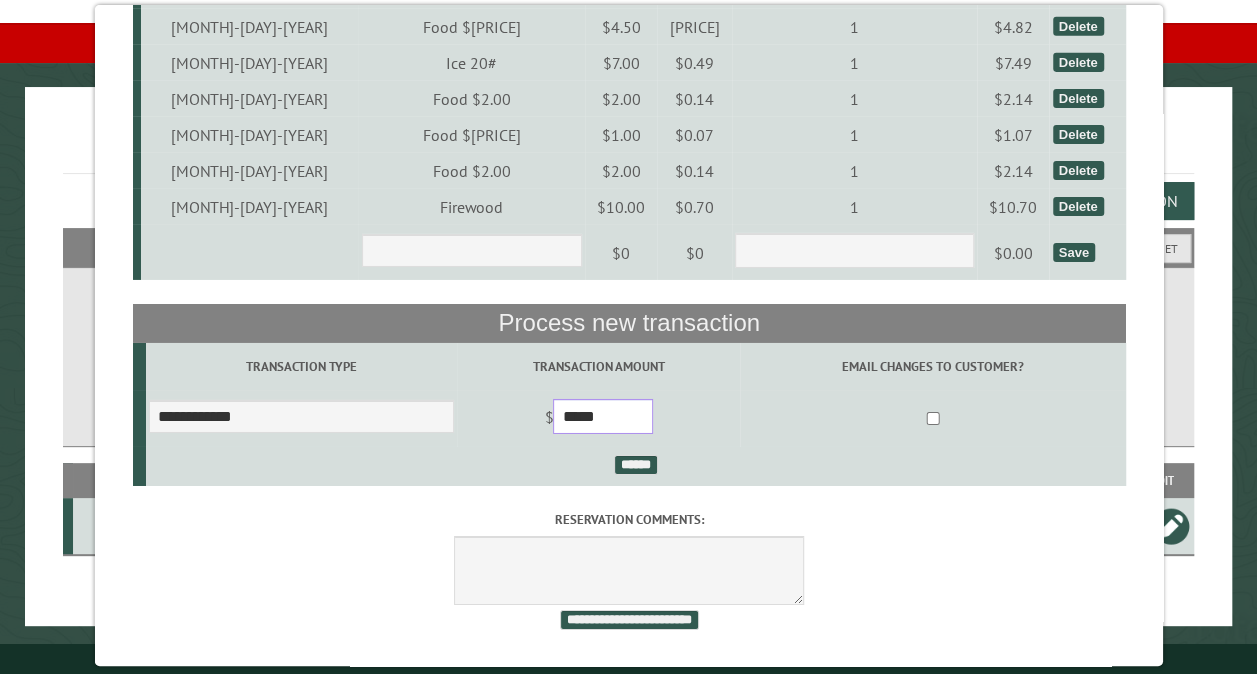 type on "*****" 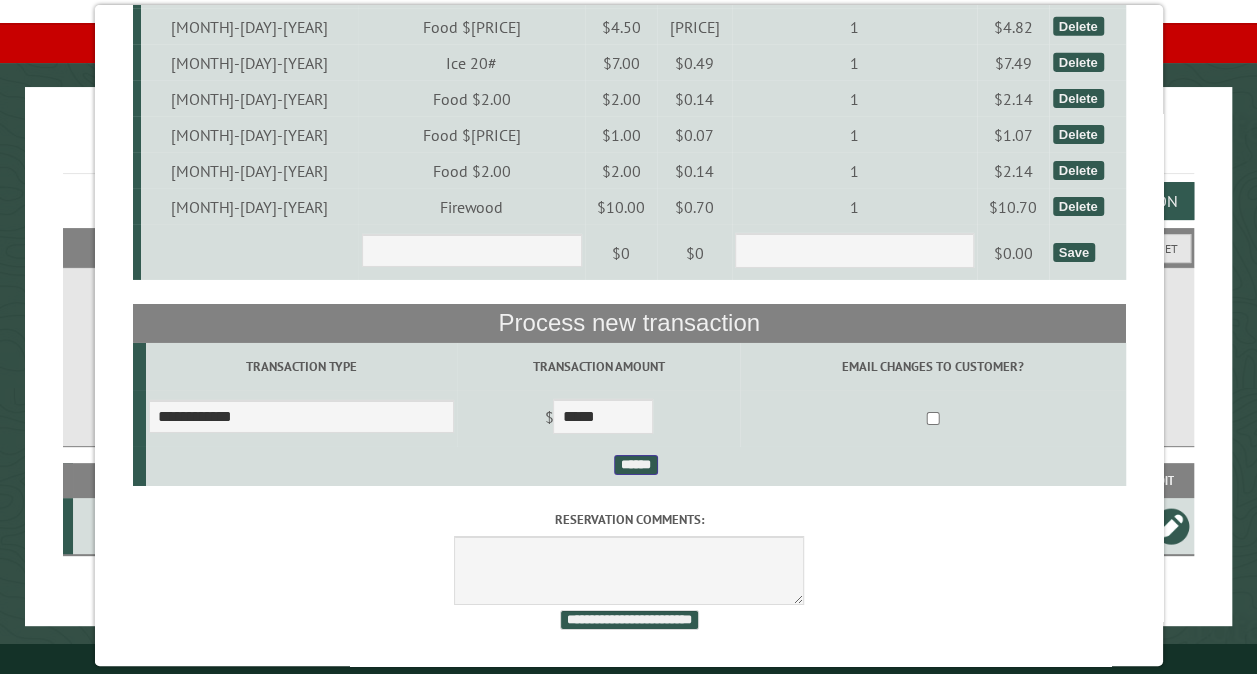 click on "******" at bounding box center (635, 465) 